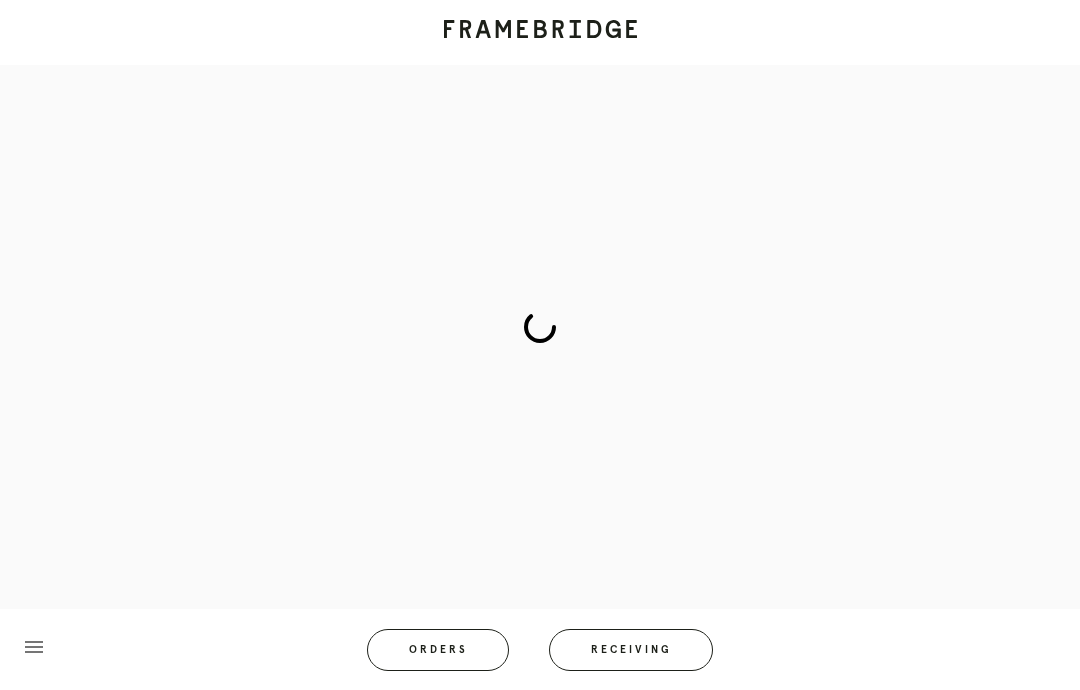 scroll, scrollTop: 99, scrollLeft: 0, axis: vertical 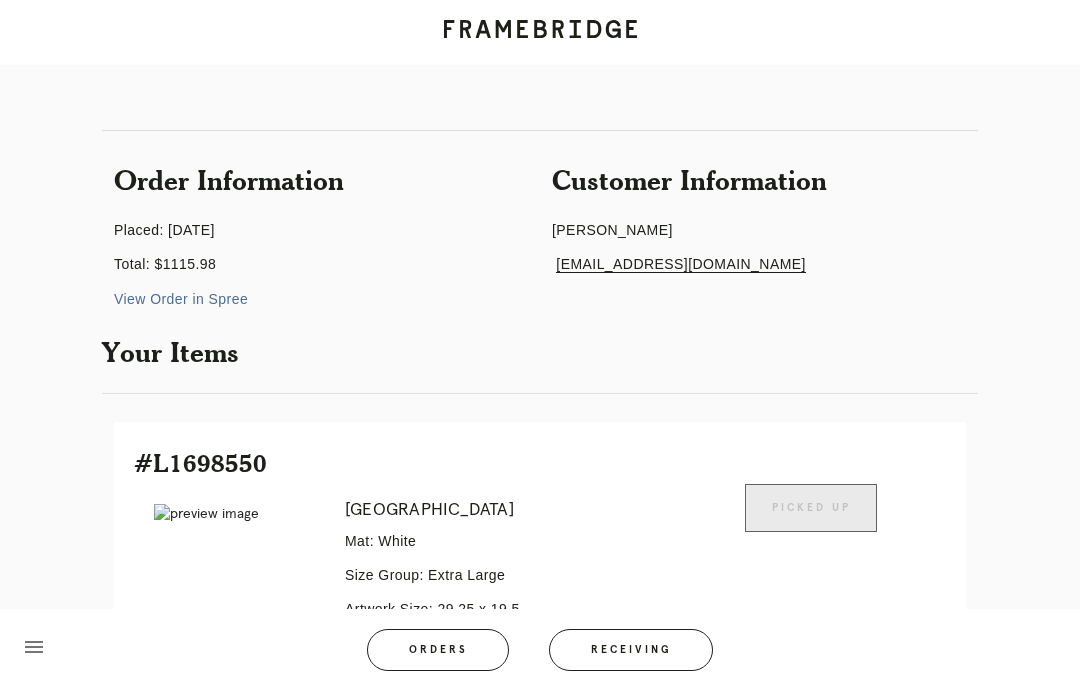 click on "Orders" at bounding box center (438, 650) 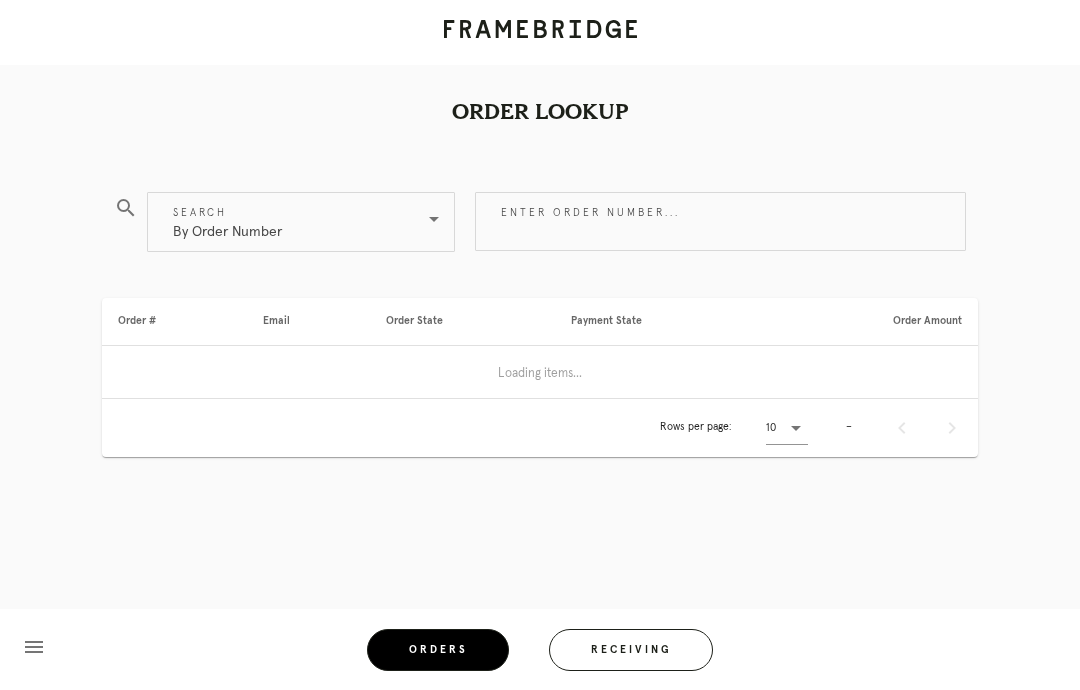 scroll, scrollTop: 80, scrollLeft: 0, axis: vertical 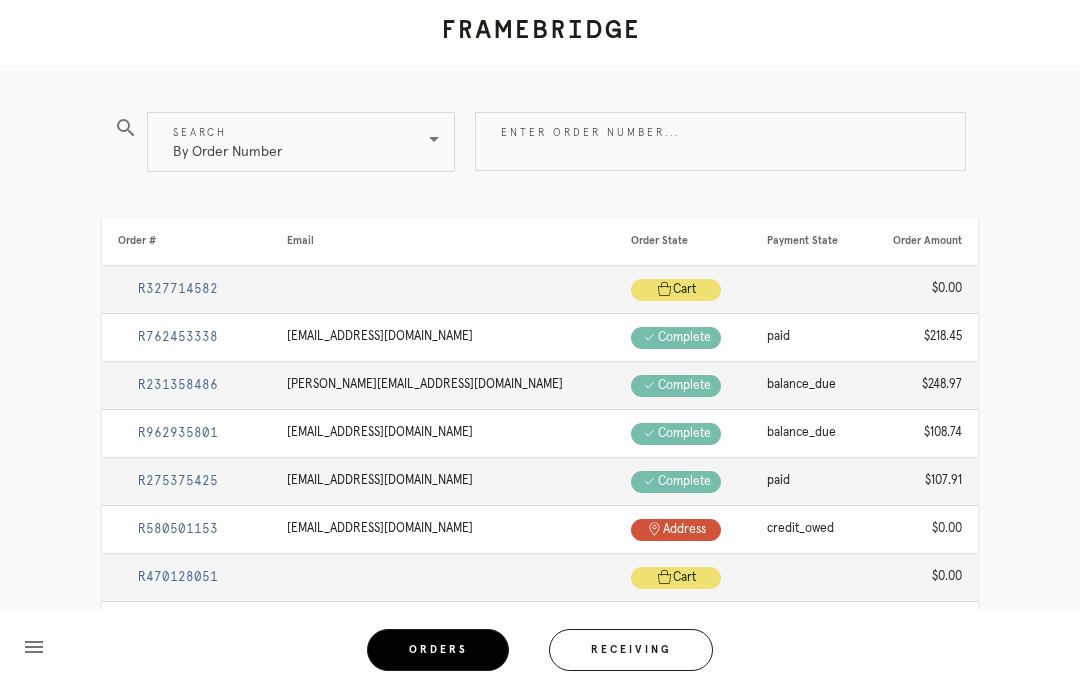 click on "By Order Number" at bounding box center (287, 142) 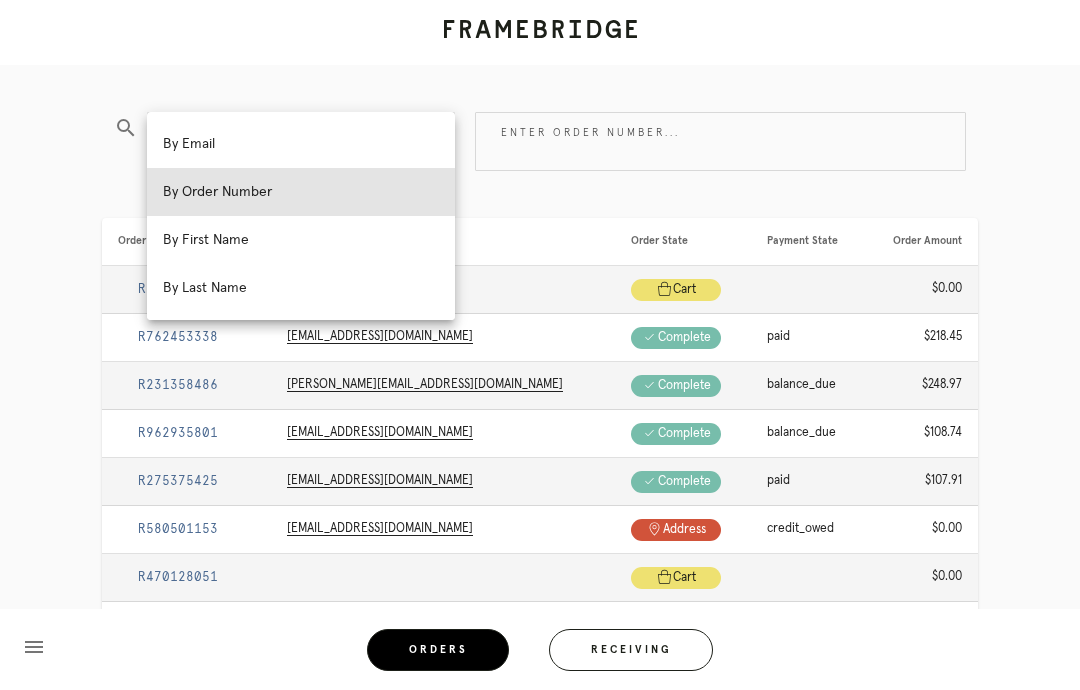 click on "By Last Name" at bounding box center (301, 288) 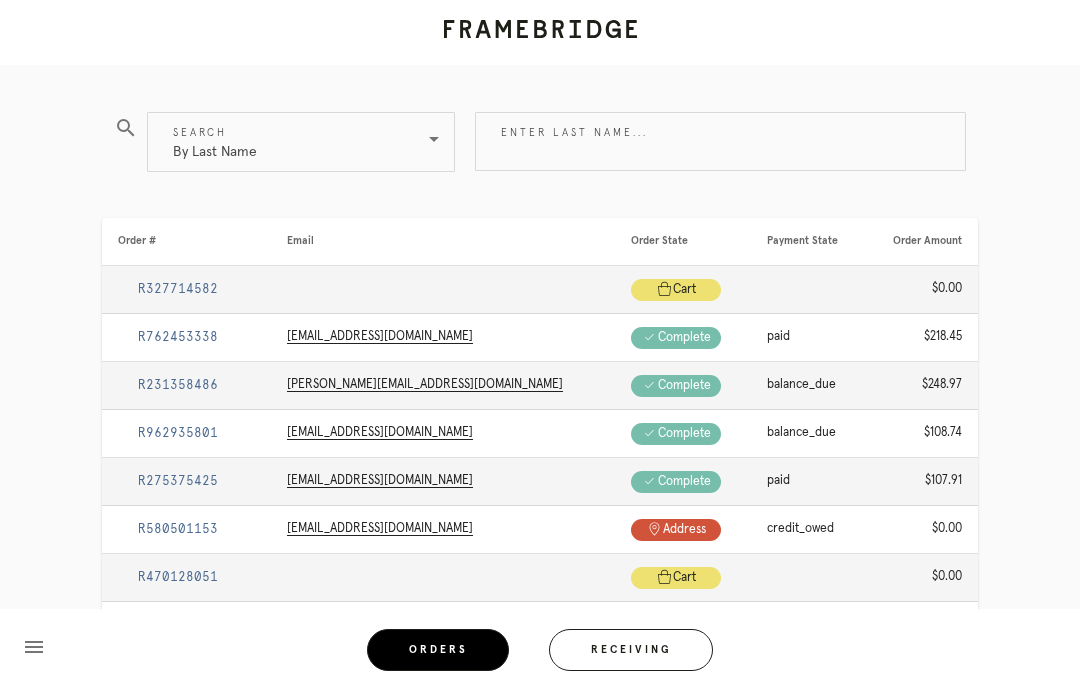 click on "Enter last name..." at bounding box center (720, 141) 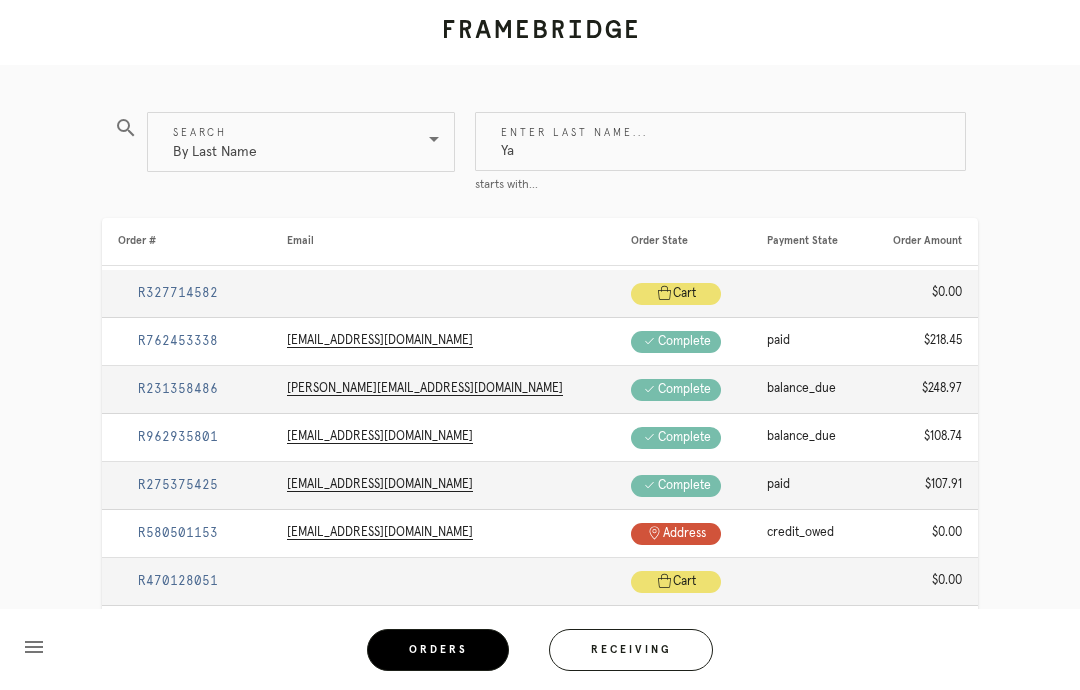 type on "Y" 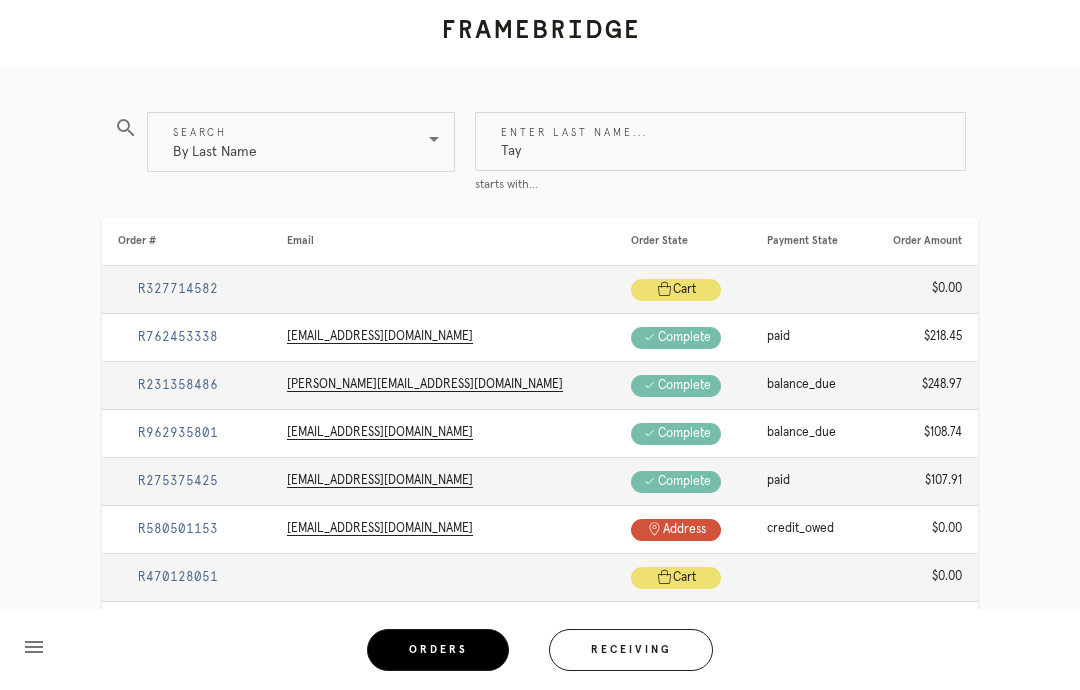 type on "Tay" 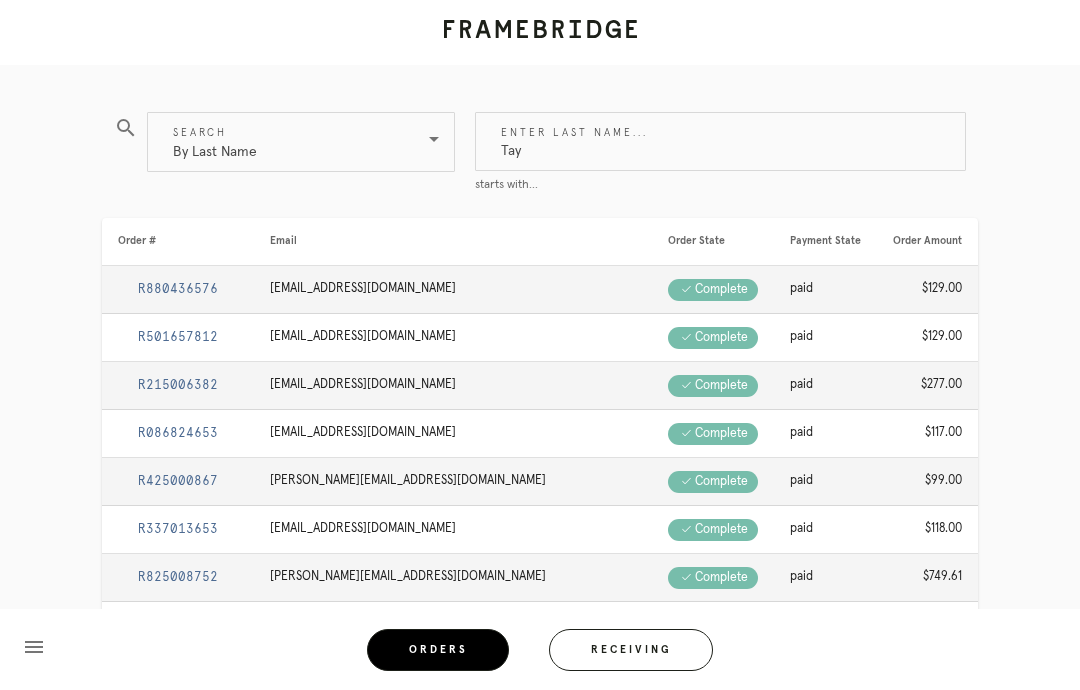 click on "Order Lookup
search Search By Last Name   Enter last name... Tay starts with...   Order # Email Order State Payment State Order Amount
R880436576
jktaylor@pfgc.com
Check
.a {
fill: #1d2019;
}
complete
paid
$129.00
R501657812
ktdid@me.com
Check
.a {
fill: #1d2019;
}
complete
paid
$129.00
R215006382
etaylor842@gmail.com
Check
.a {
fill: #1d2019;
}
complete
paid
$277.00
R086824653
danielleytaylor@gmail.com
Check
.a {
fill: #1d2019;
}
complete
paid
$117.00
R425000867
staylor@pgwglass.com
Check
.a {
fill: #1d2019;
}
complete
paid
$99.00
ktdid@me.com" at bounding box center (540, 443) 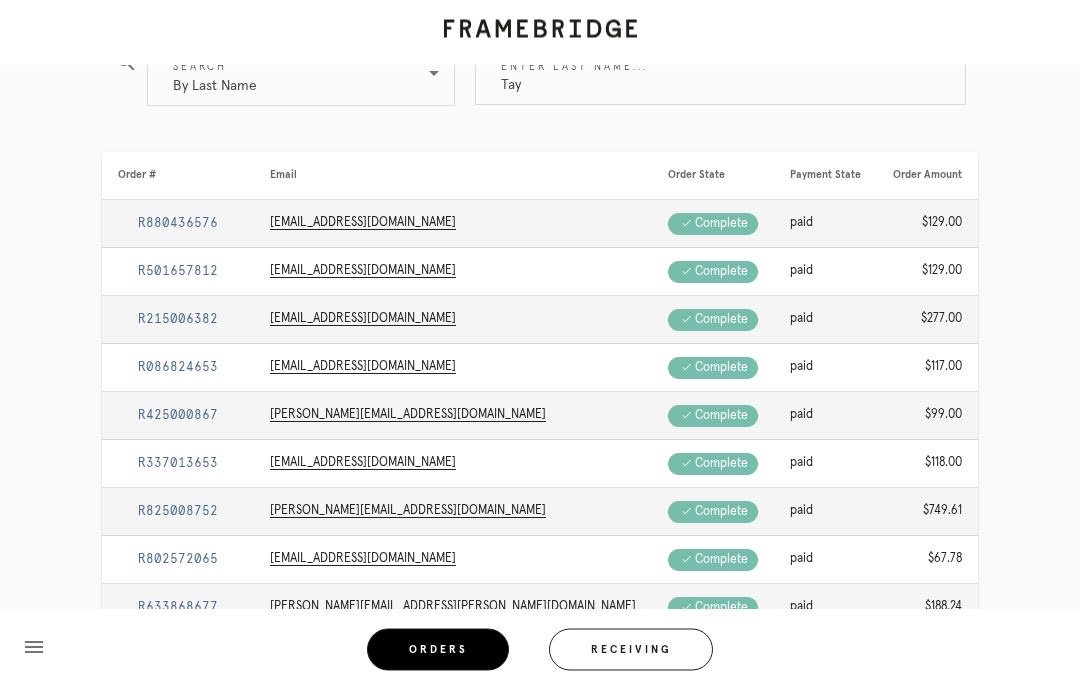 scroll, scrollTop: 0, scrollLeft: 0, axis: both 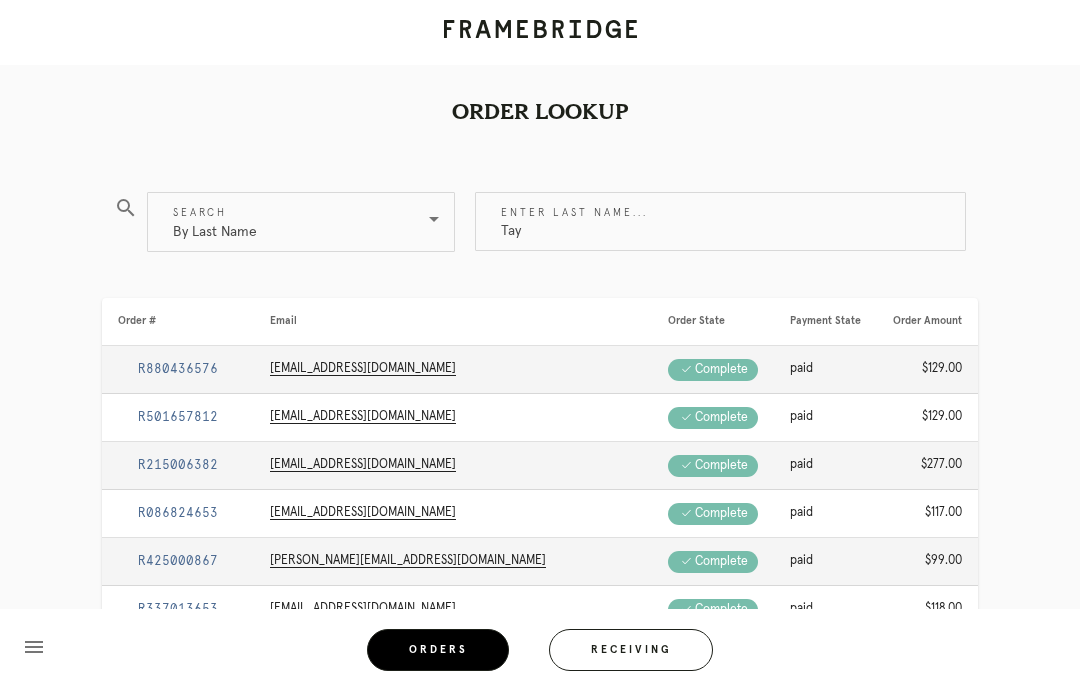 click on "By Last Name" at bounding box center [287, 222] 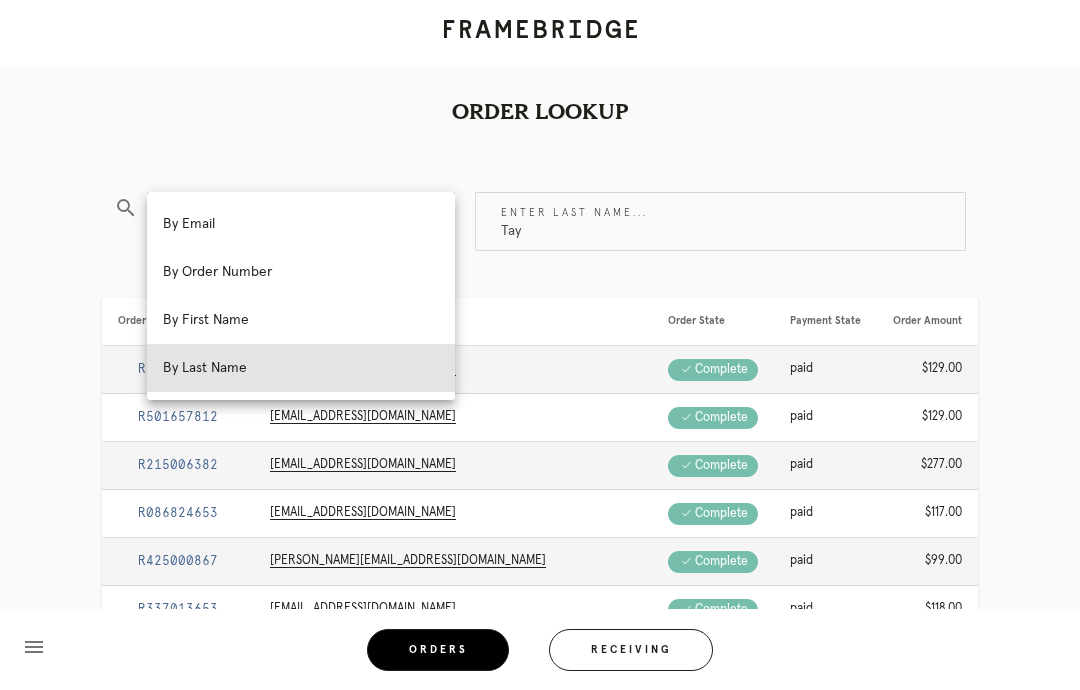 click on "By Email" at bounding box center [301, 224] 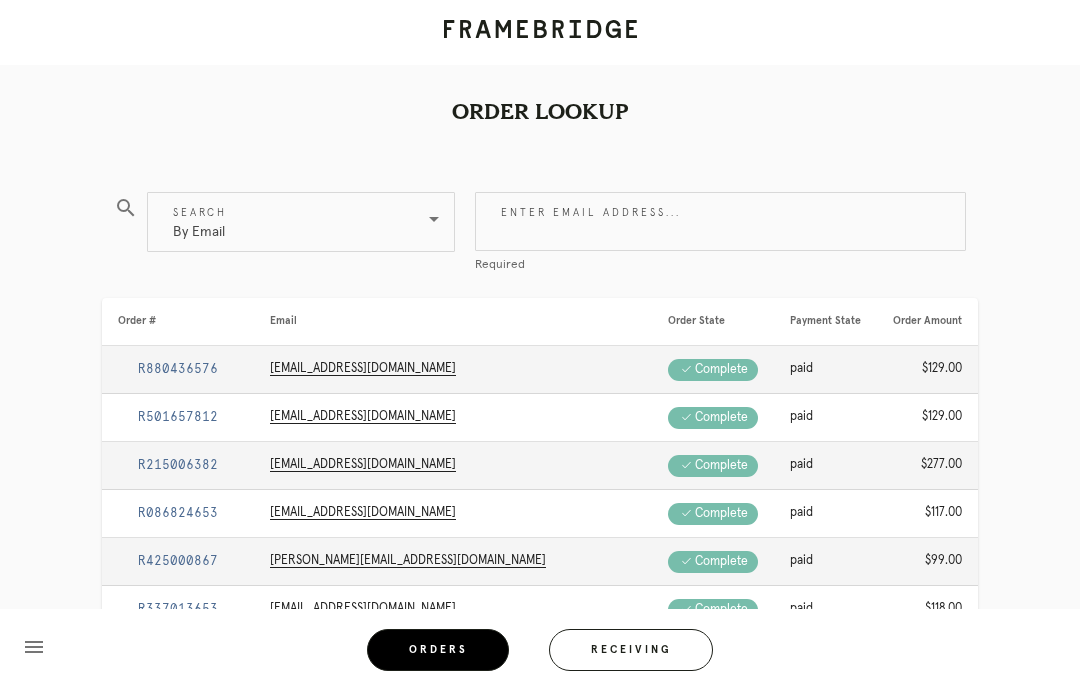 click on "Enter email address..." at bounding box center [720, 221] 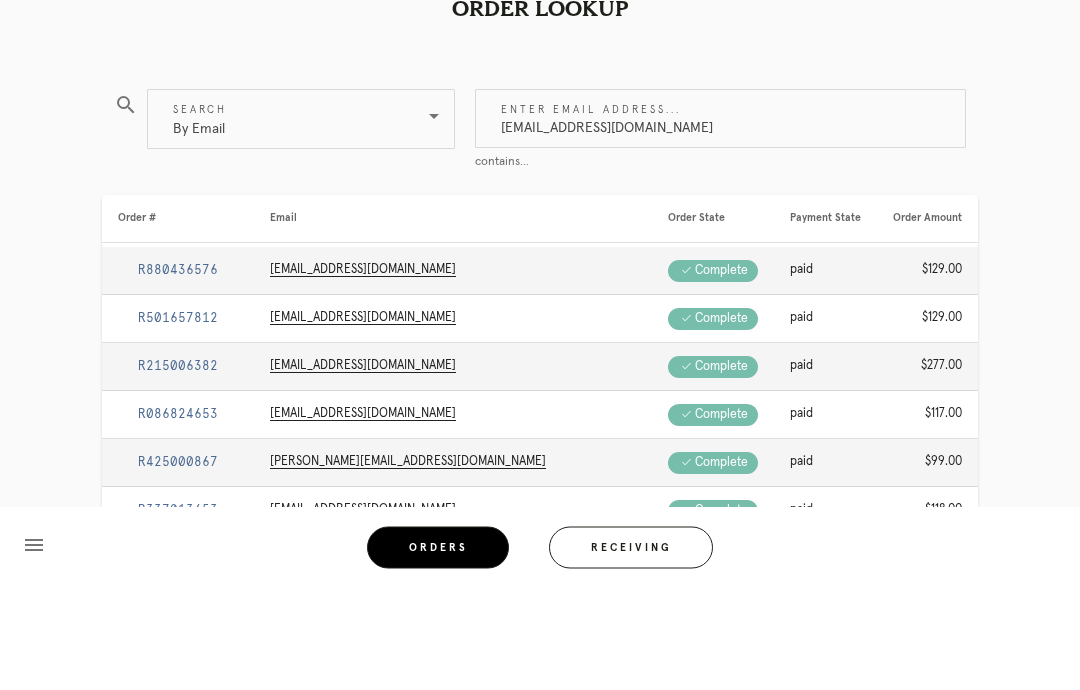 type on "Jaz.tay@gmail.com" 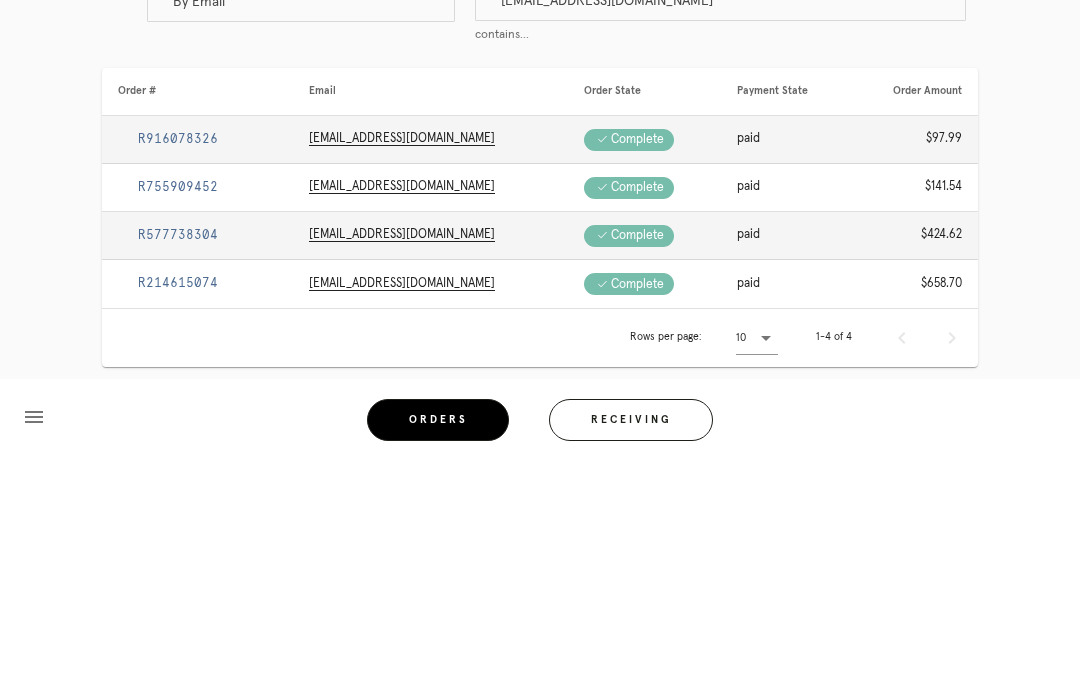 click on "R916078326" at bounding box center (178, 369) 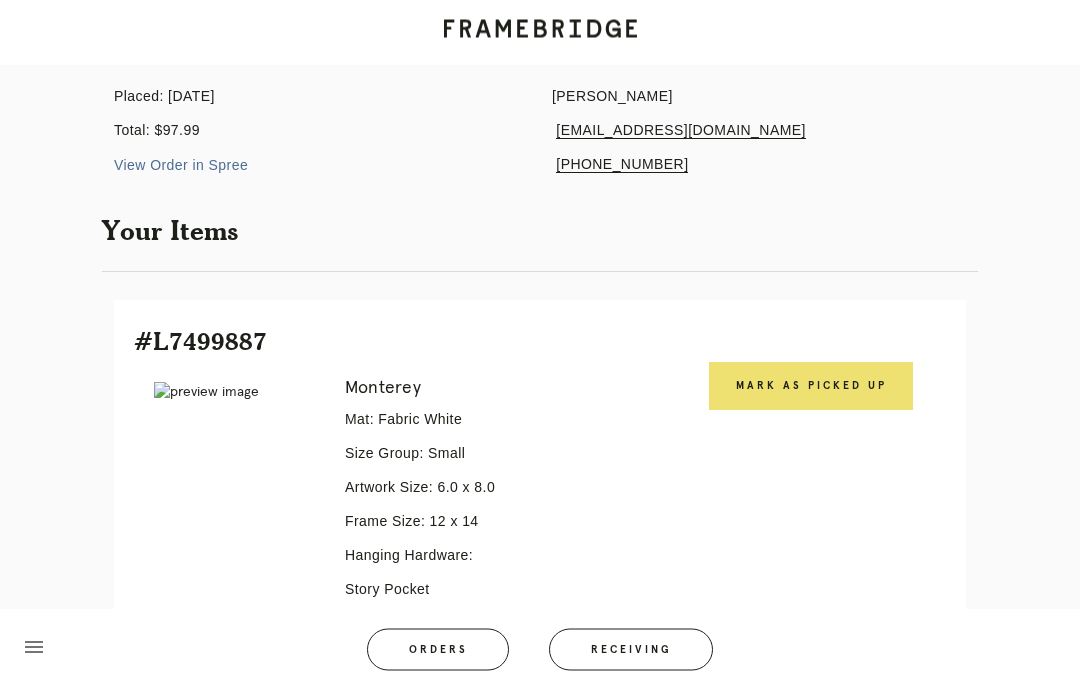 scroll, scrollTop: 0, scrollLeft: 0, axis: both 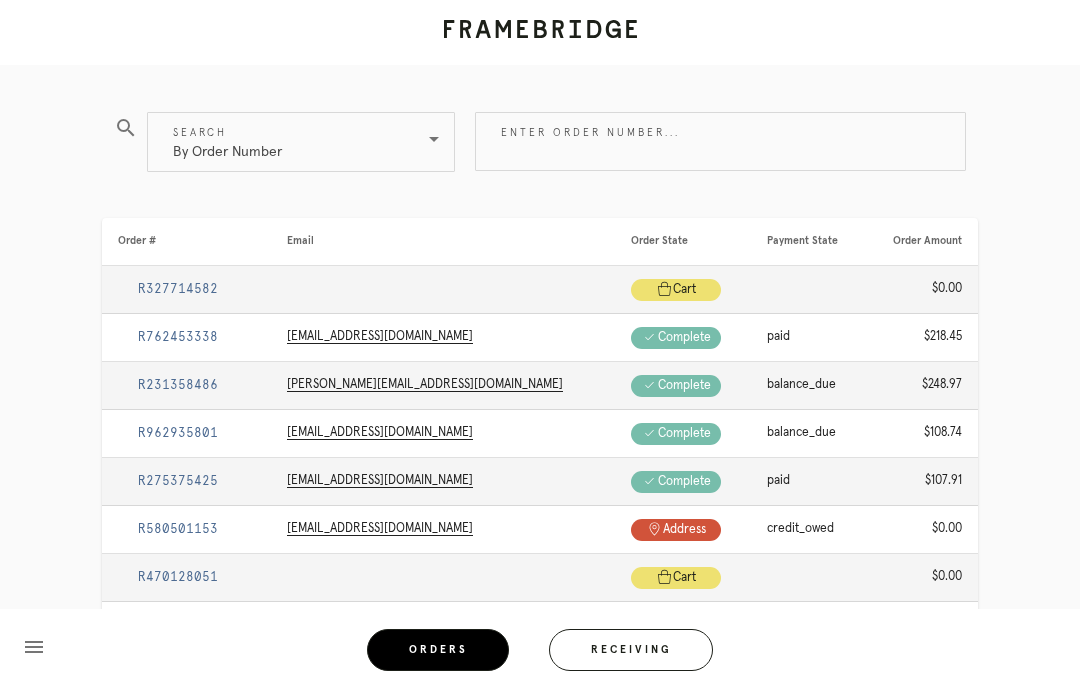 click on "Enter order number..." at bounding box center [720, 141] 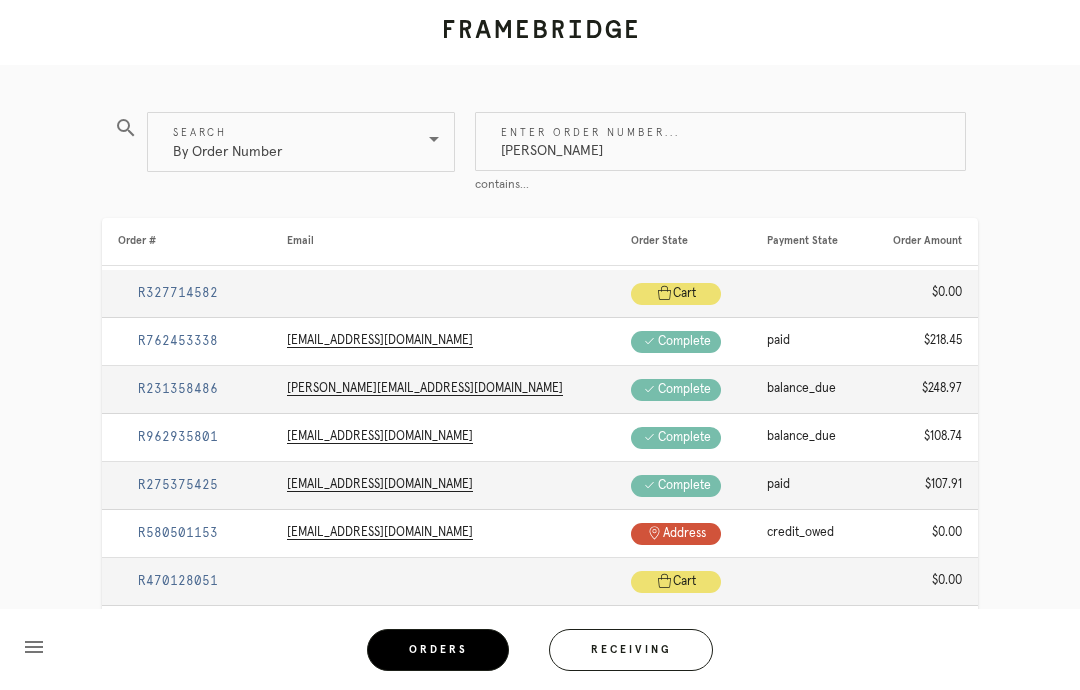 type on "J" 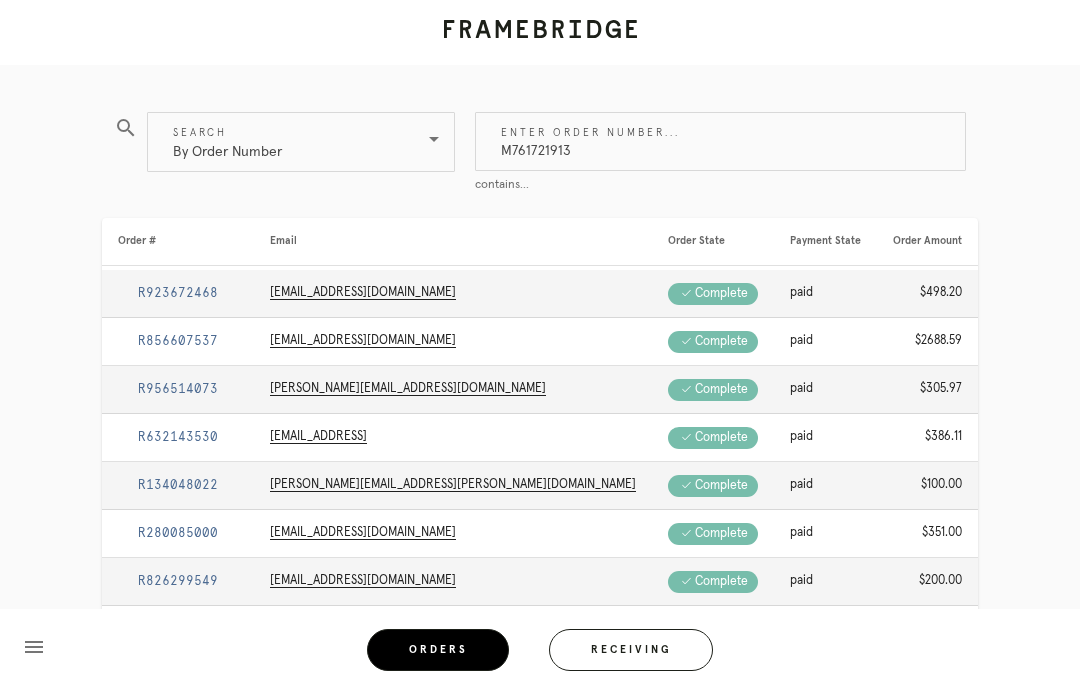 type on "M761721913" 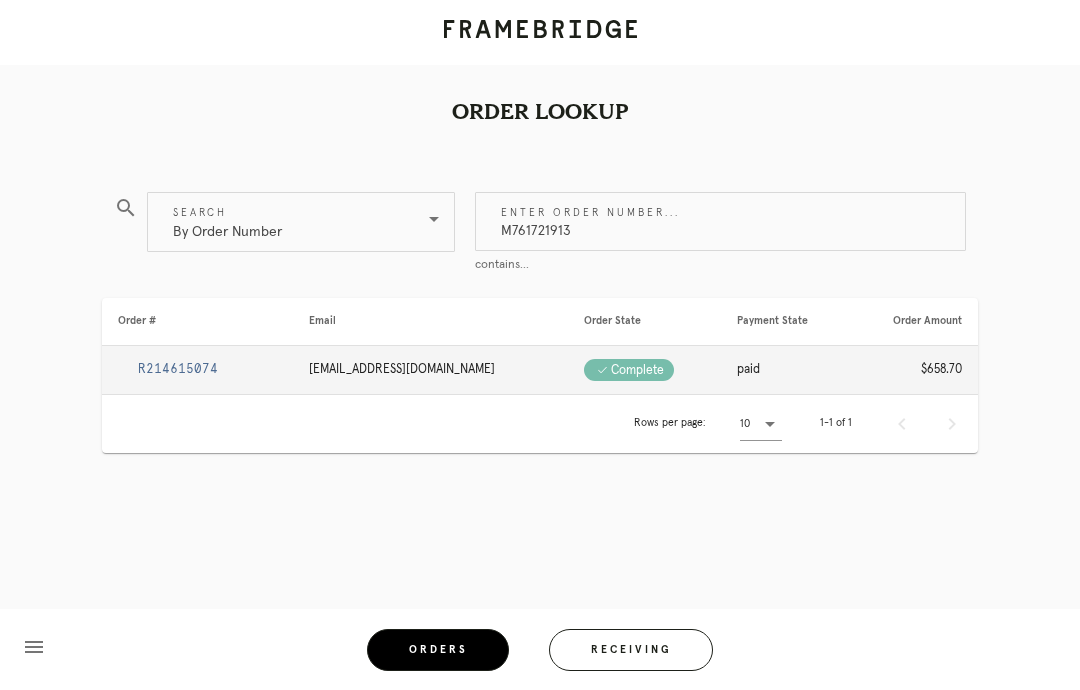 scroll, scrollTop: 30, scrollLeft: 0, axis: vertical 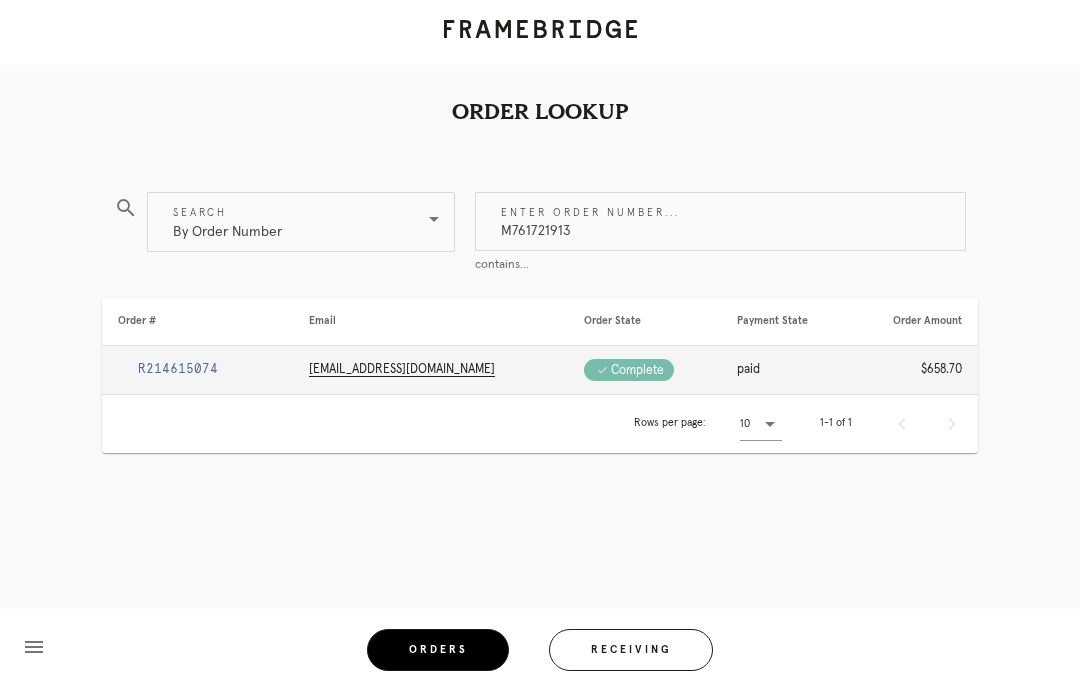 click on "Order Lookup
search Search By Order Number   Enter order number... M761721913 contains...   Order # Email Order State Payment State Order Amount
R214615074
jaz.tay@gmail.com
Check
.a {
fill: #1d2019;
}
complete
paid
$658.70
Rows per page: 10 1-1 of 1   menu
Orders
Receiving
Logged in as:   ceecee.muchita-daste@framebridge.com   76th and 3rd
Logout" at bounding box center (540, 307) 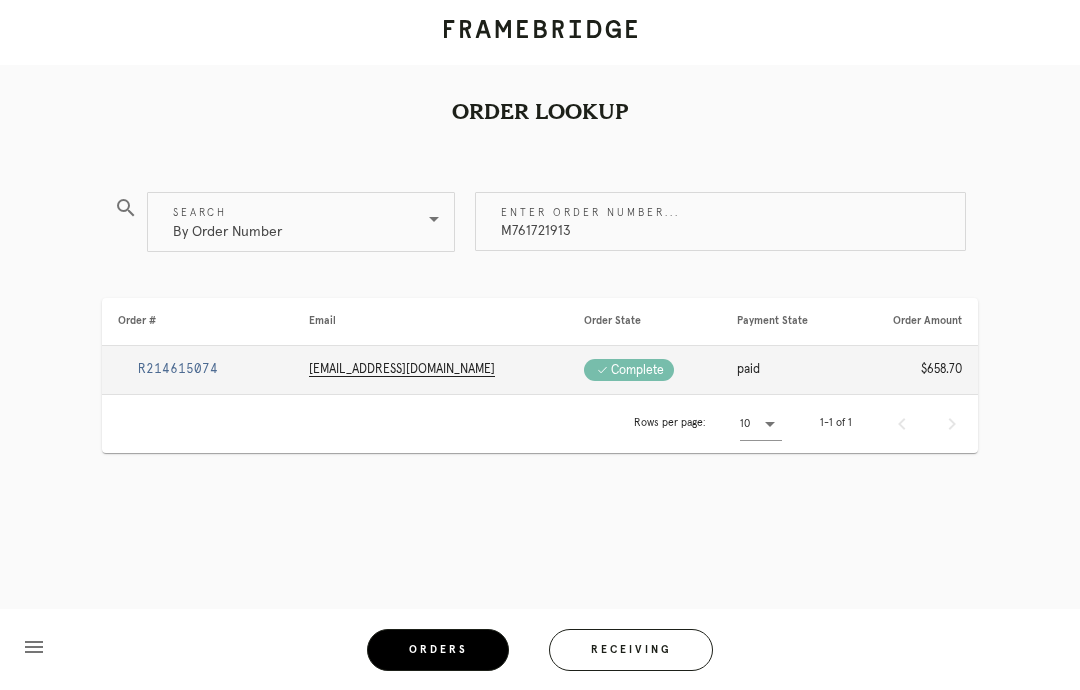 click on "R214615074" at bounding box center (178, 369) 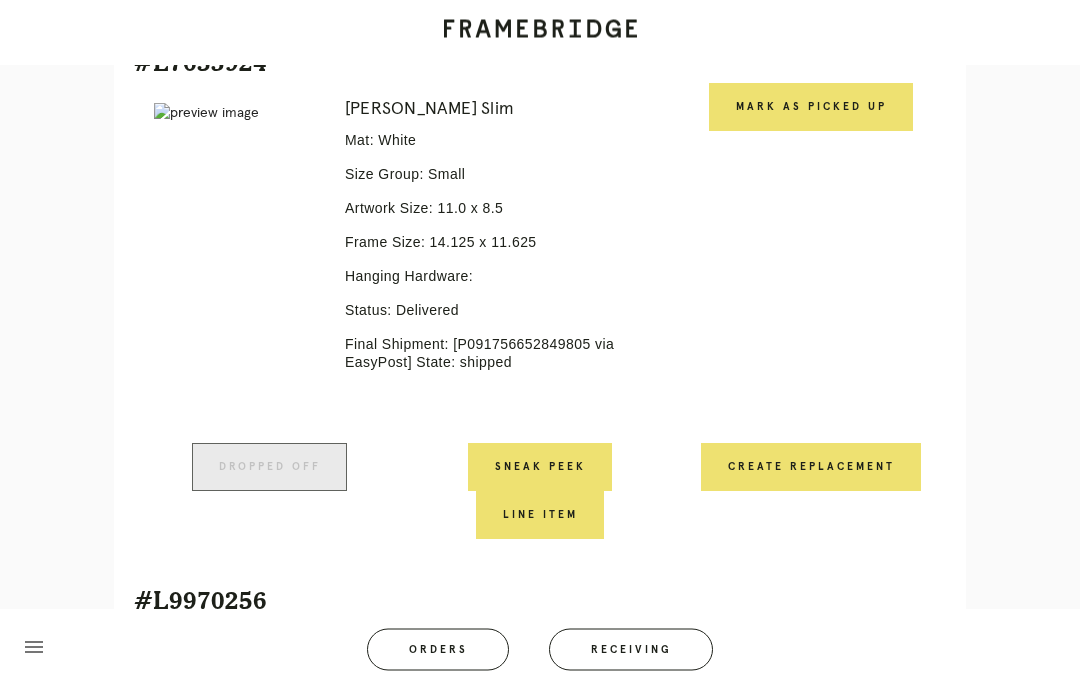 scroll, scrollTop: 1081, scrollLeft: 0, axis: vertical 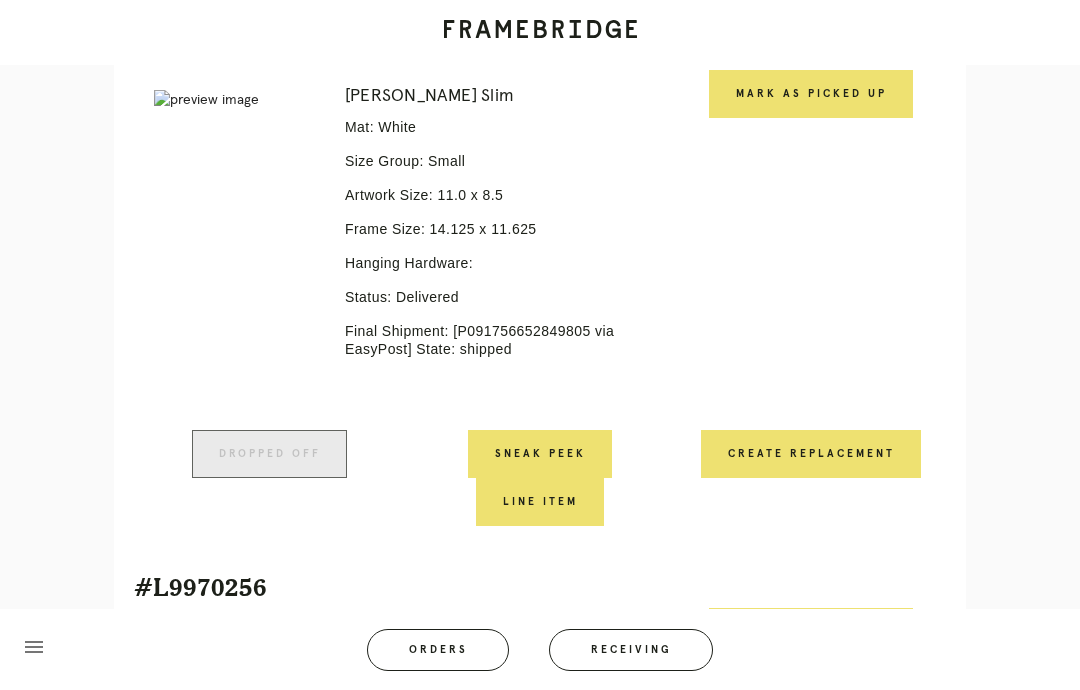 click on "Create Replacement" at bounding box center [811, 454] 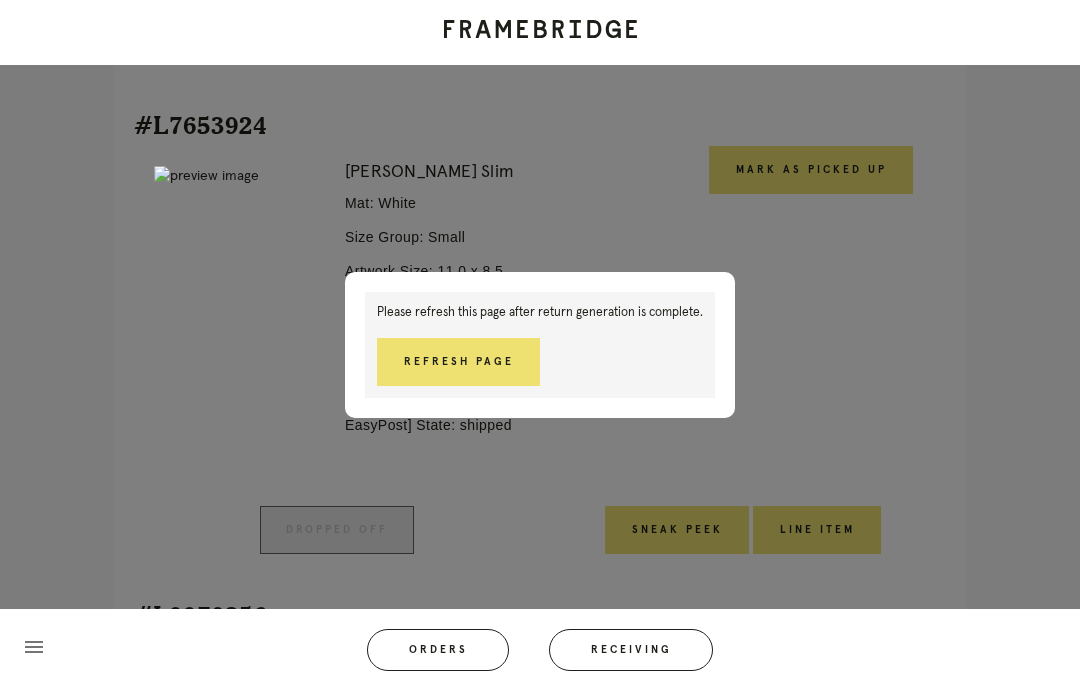 scroll, scrollTop: 1000, scrollLeft: 0, axis: vertical 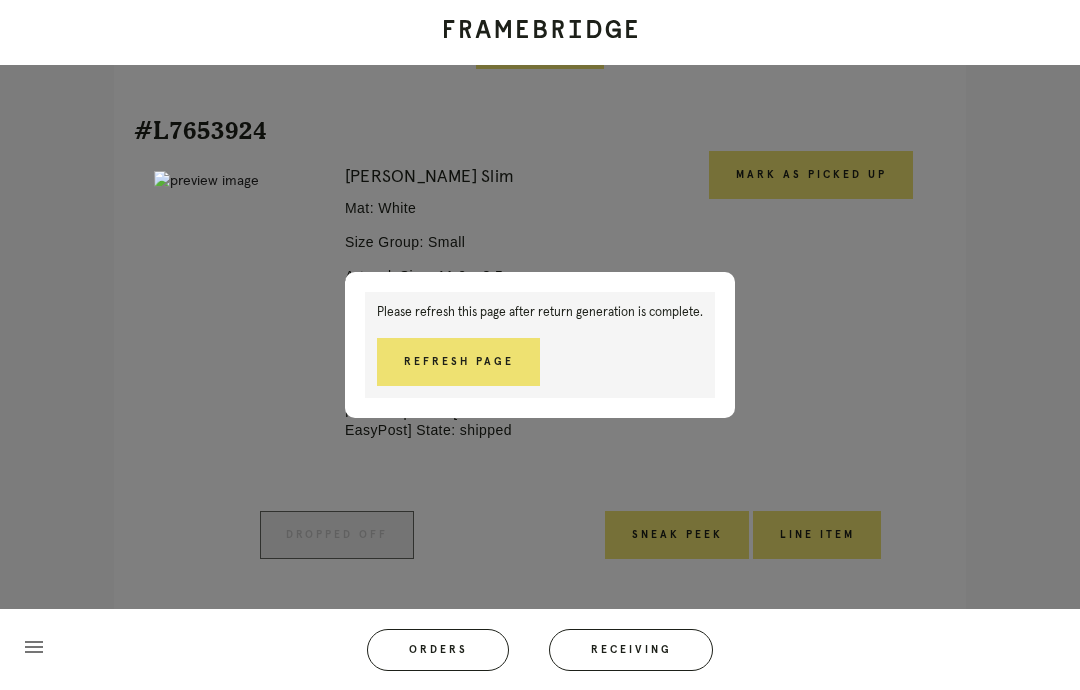 click on "Please refresh this page after return generation is complete.
Refresh Page" at bounding box center (540, 345) 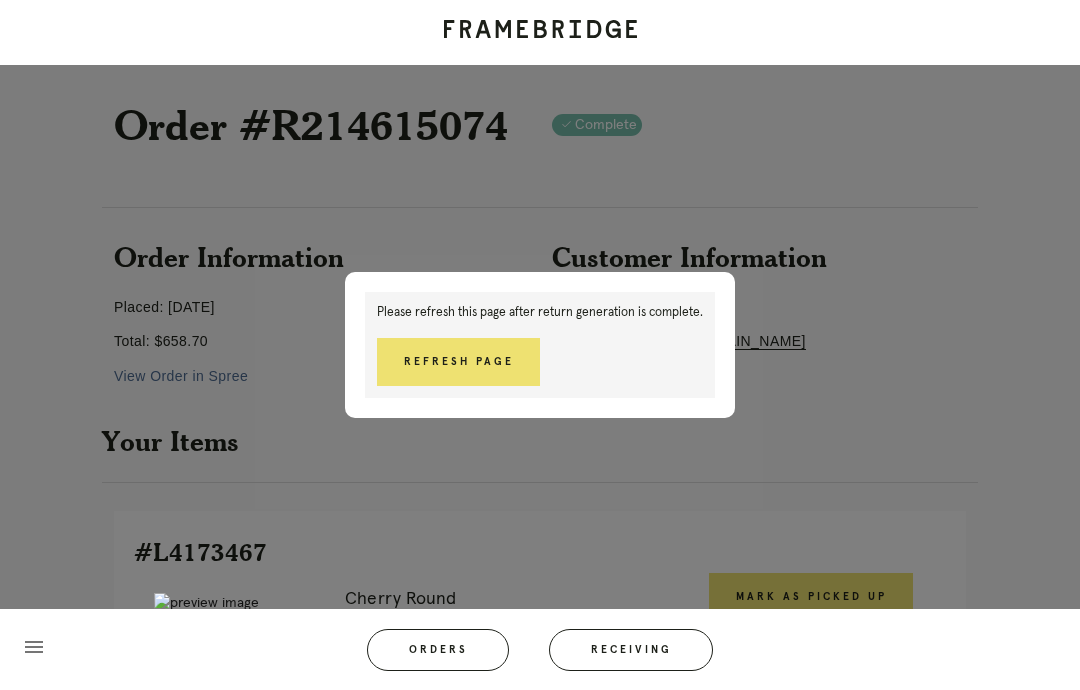 scroll, scrollTop: 0, scrollLeft: 0, axis: both 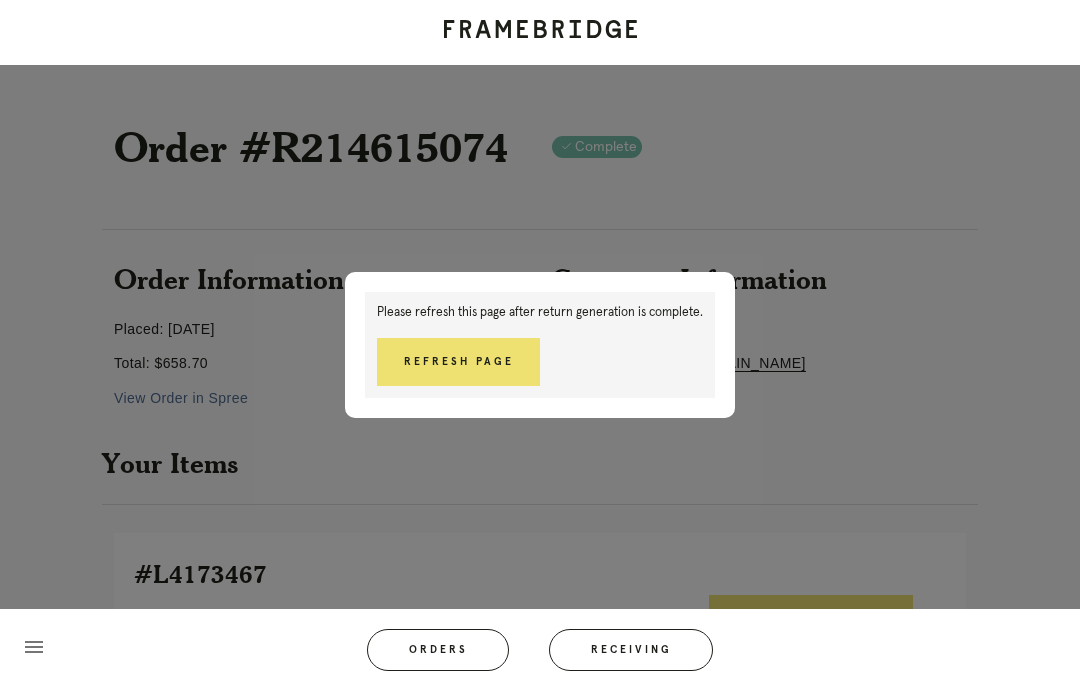 click on "Please refresh this page after return generation is complete.
Refresh Page" at bounding box center (540, 345) 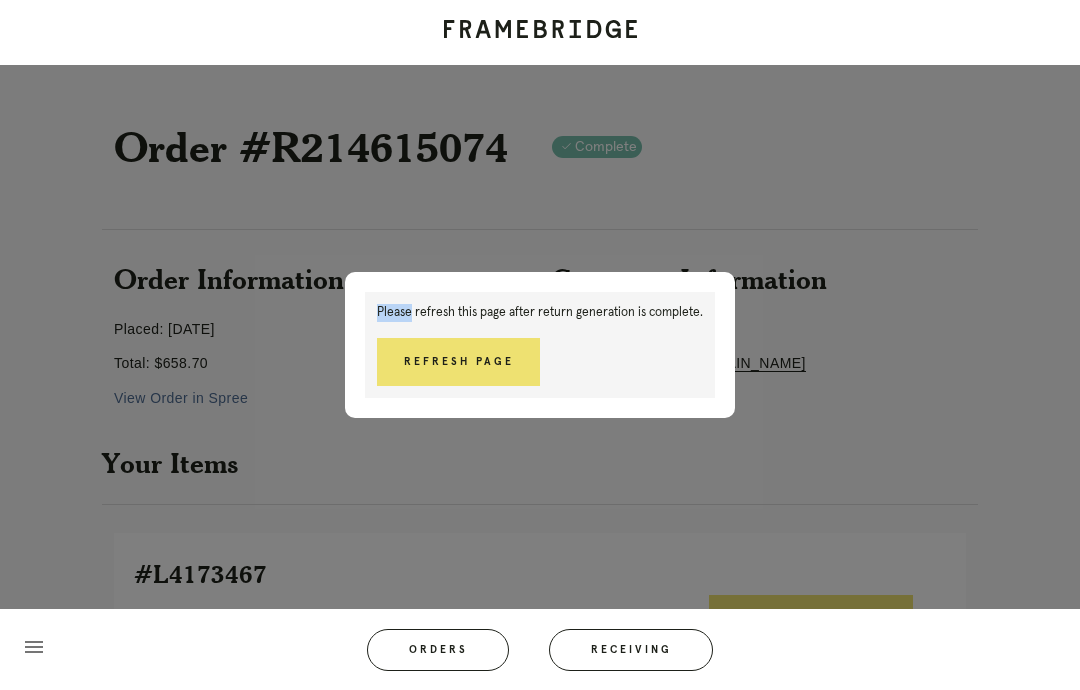 click on "Please refresh this page after return generation is complete.
Refresh Page" at bounding box center [540, 345] 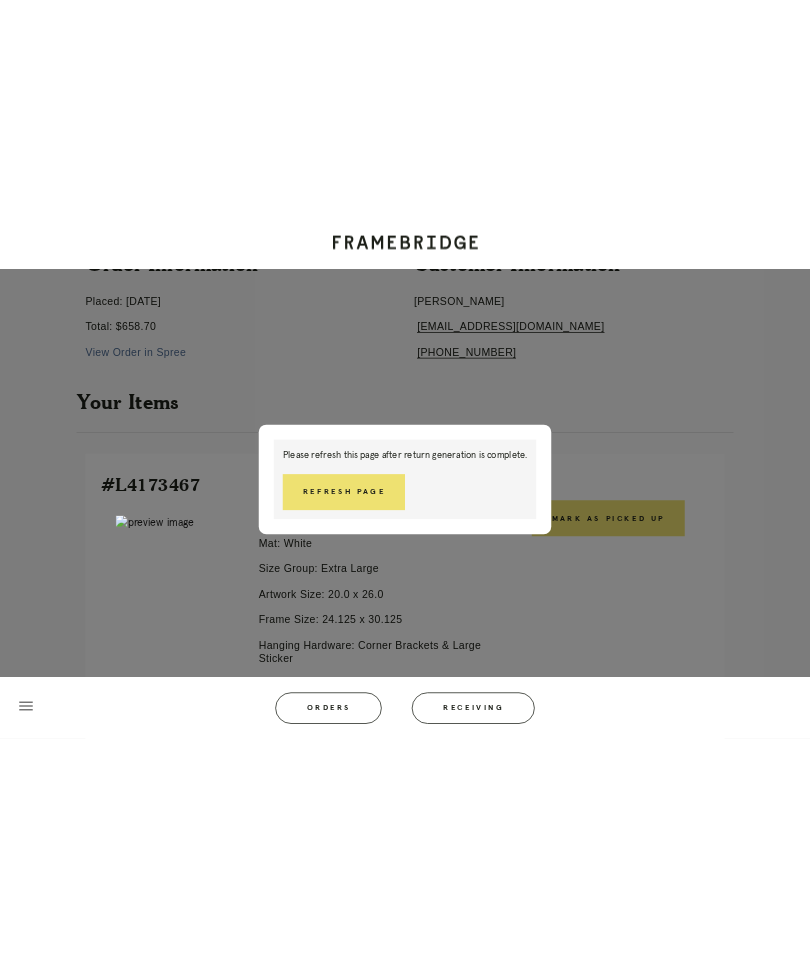 scroll, scrollTop: 0, scrollLeft: 0, axis: both 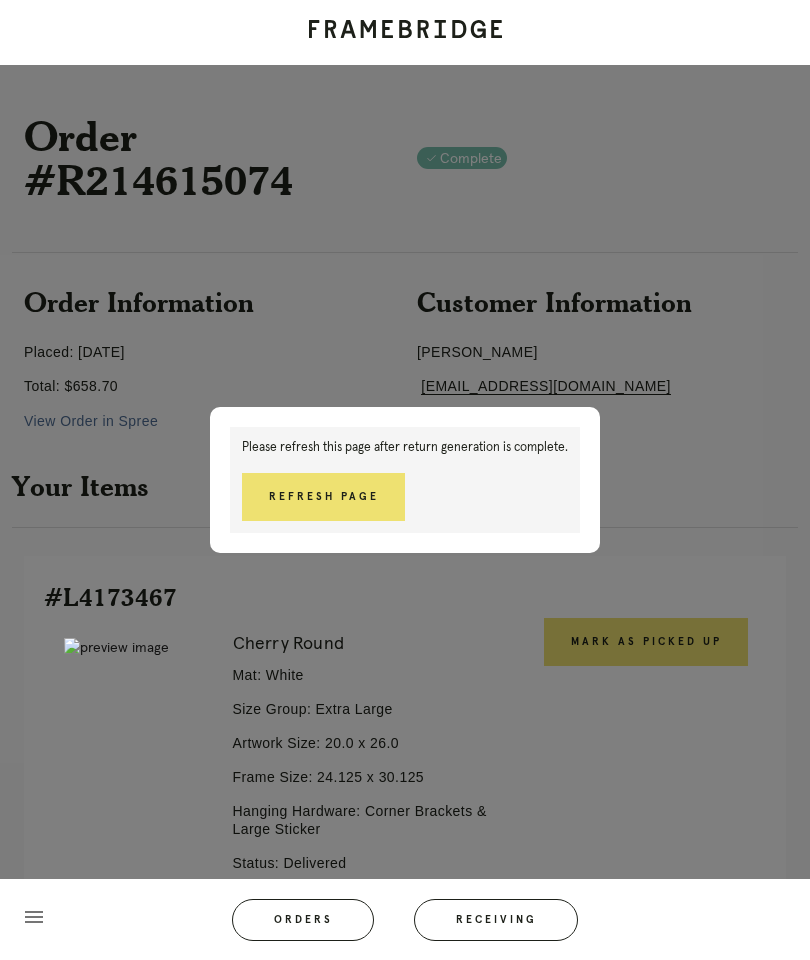 click on "Refresh Page" at bounding box center (323, 497) 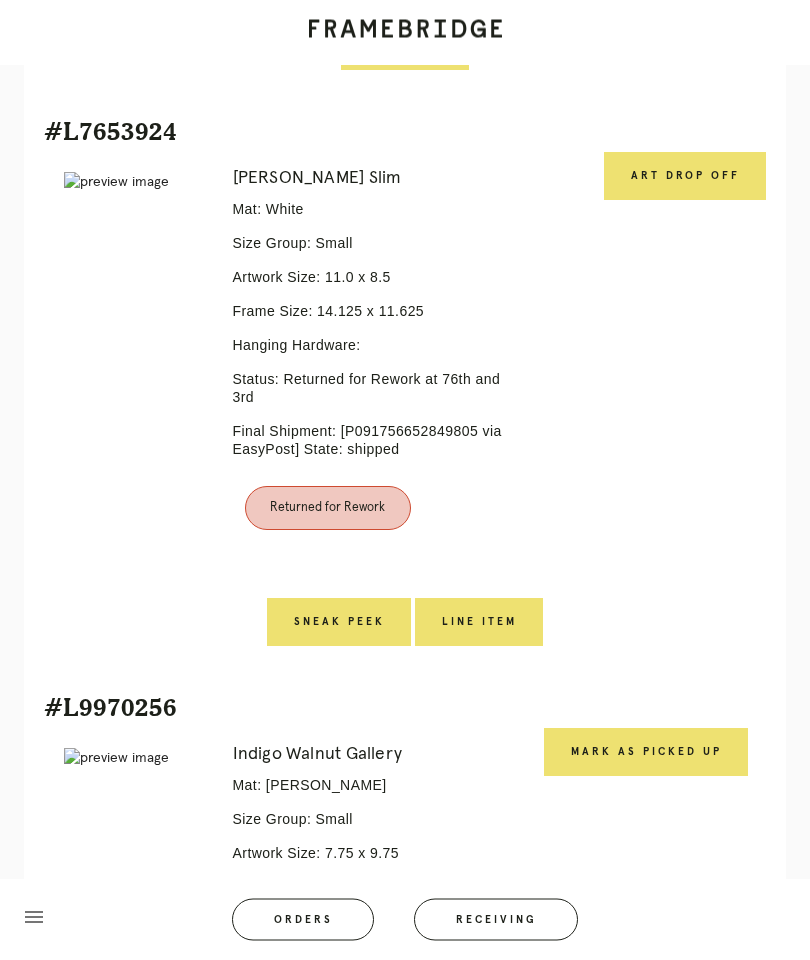 scroll, scrollTop: 1028, scrollLeft: 0, axis: vertical 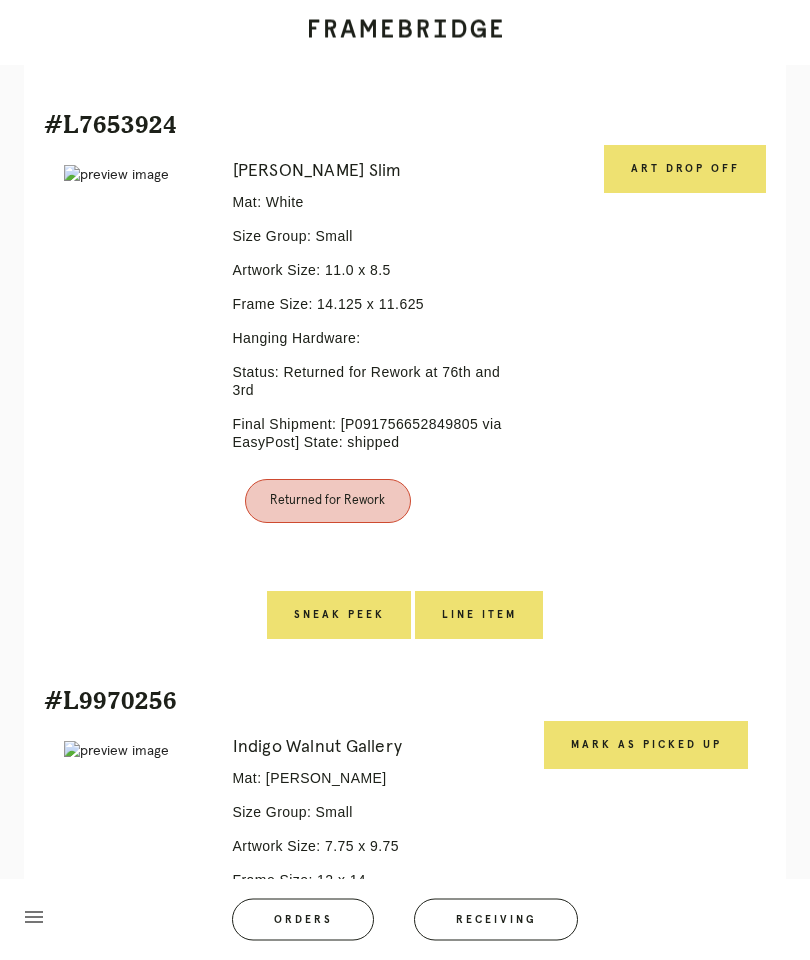 click on "Art drop off" at bounding box center [685, 170] 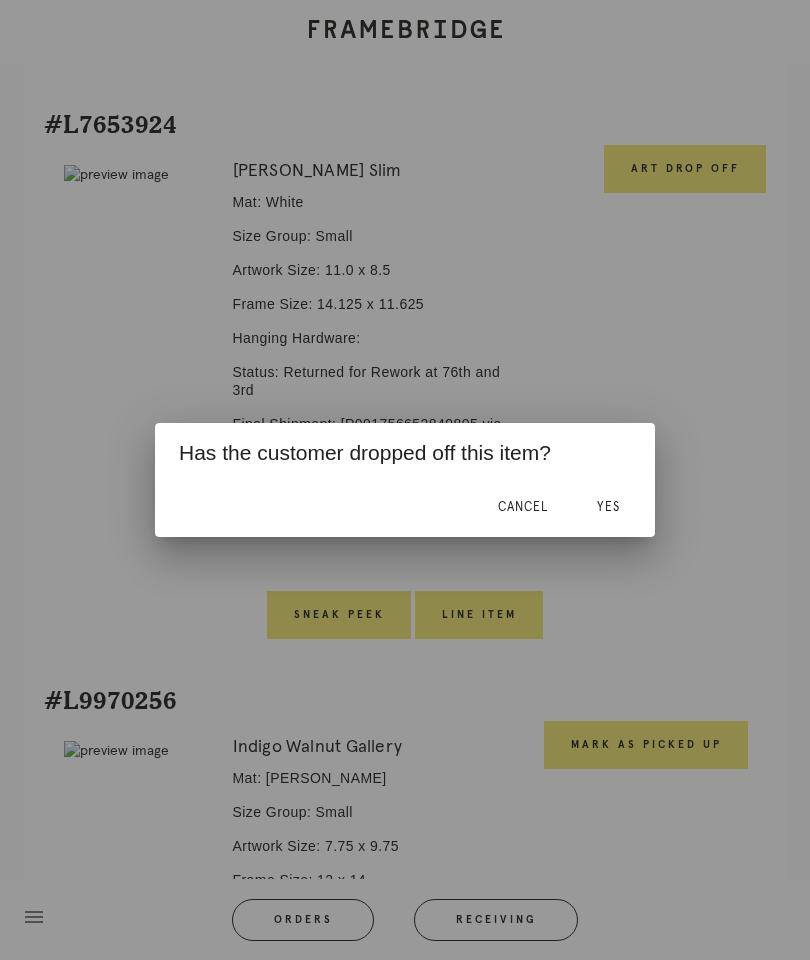 click on "Yes" at bounding box center [608, 507] 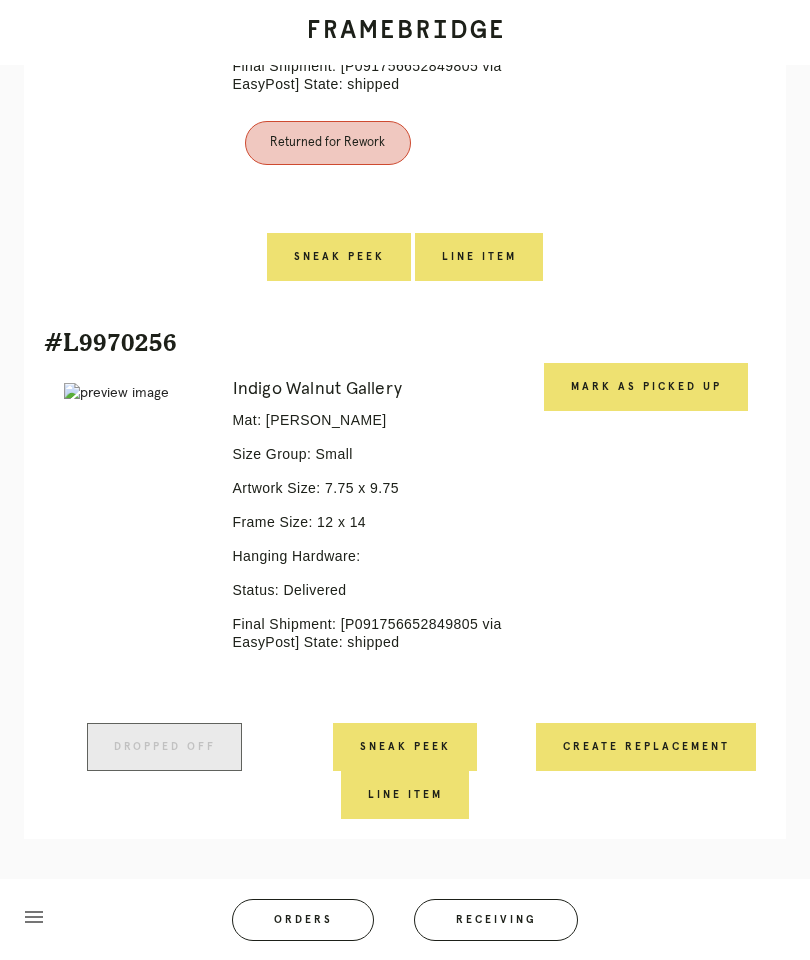 scroll, scrollTop: 1400, scrollLeft: 0, axis: vertical 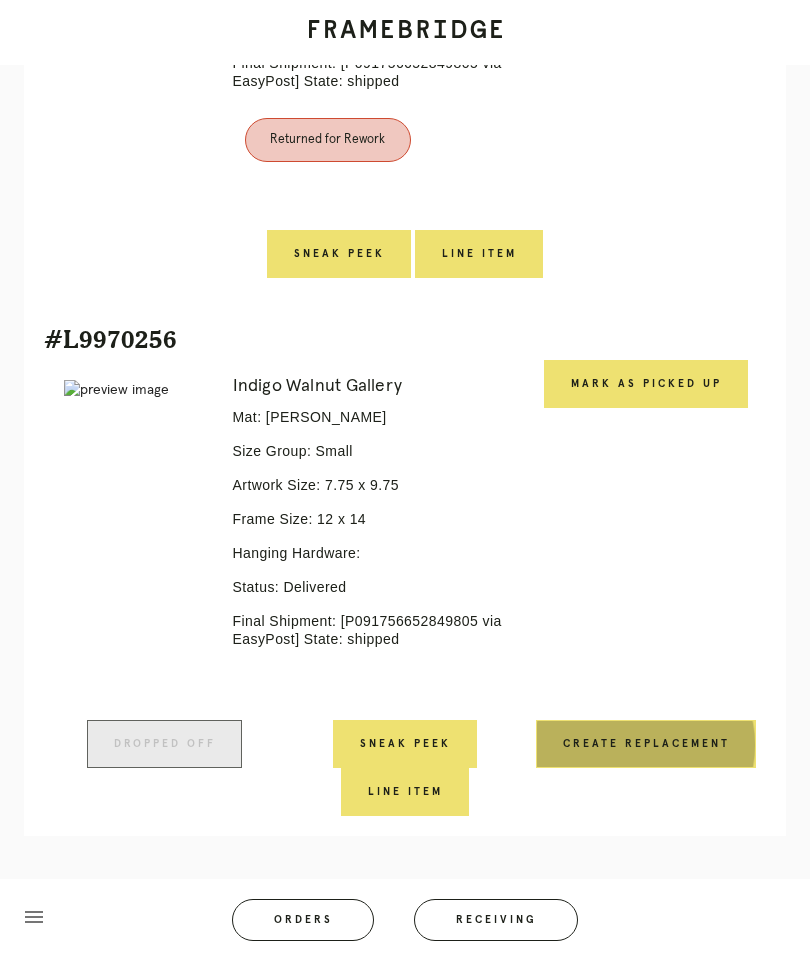click on "Create Replacement" at bounding box center [646, 744] 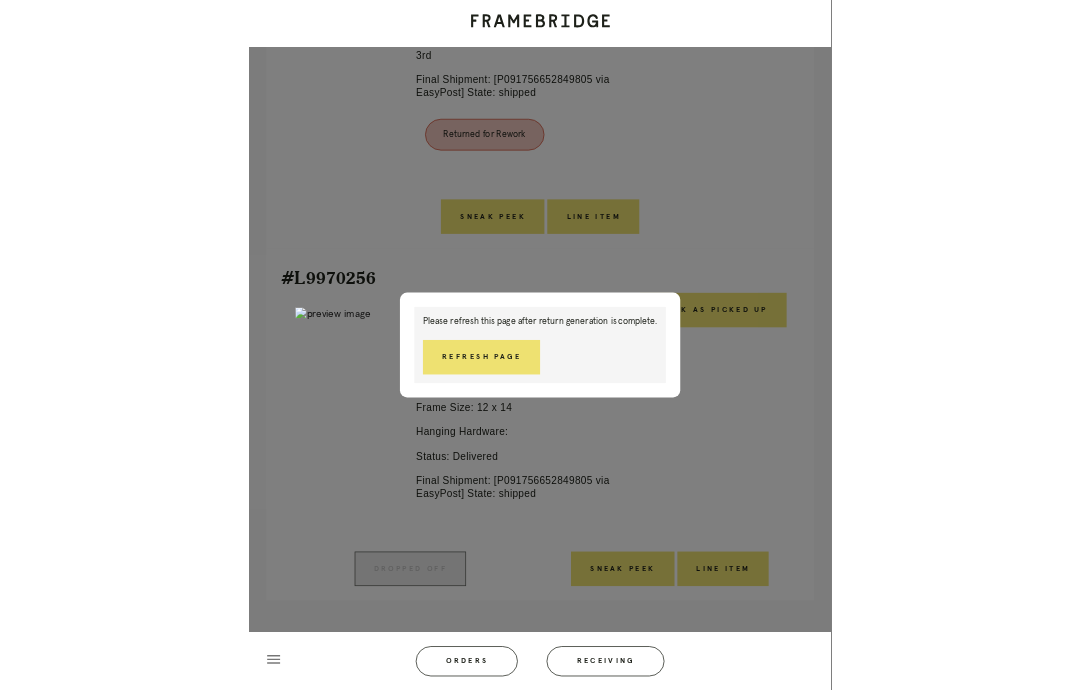 scroll, scrollTop: 1309, scrollLeft: 0, axis: vertical 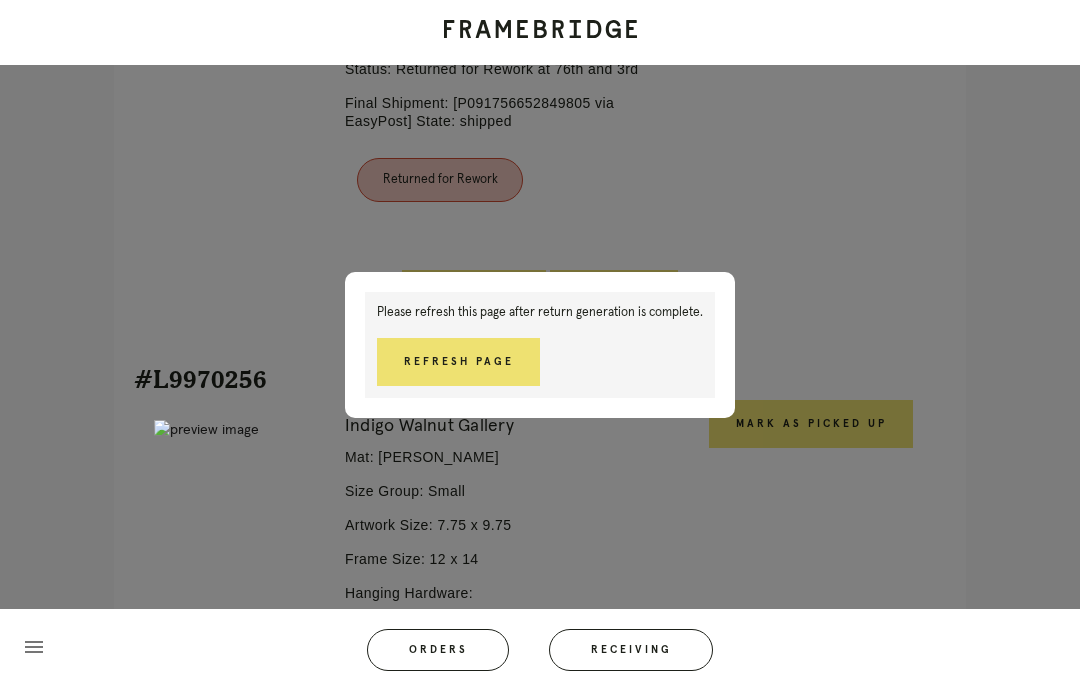 click on "Refresh Page" at bounding box center [458, 362] 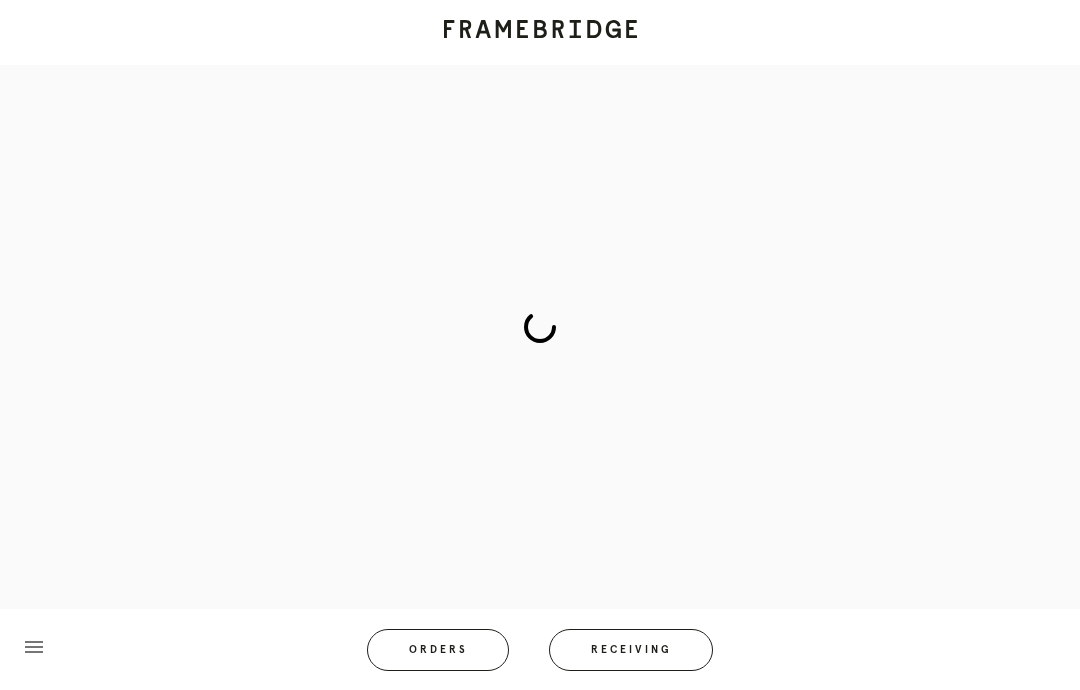 scroll, scrollTop: 99, scrollLeft: 0, axis: vertical 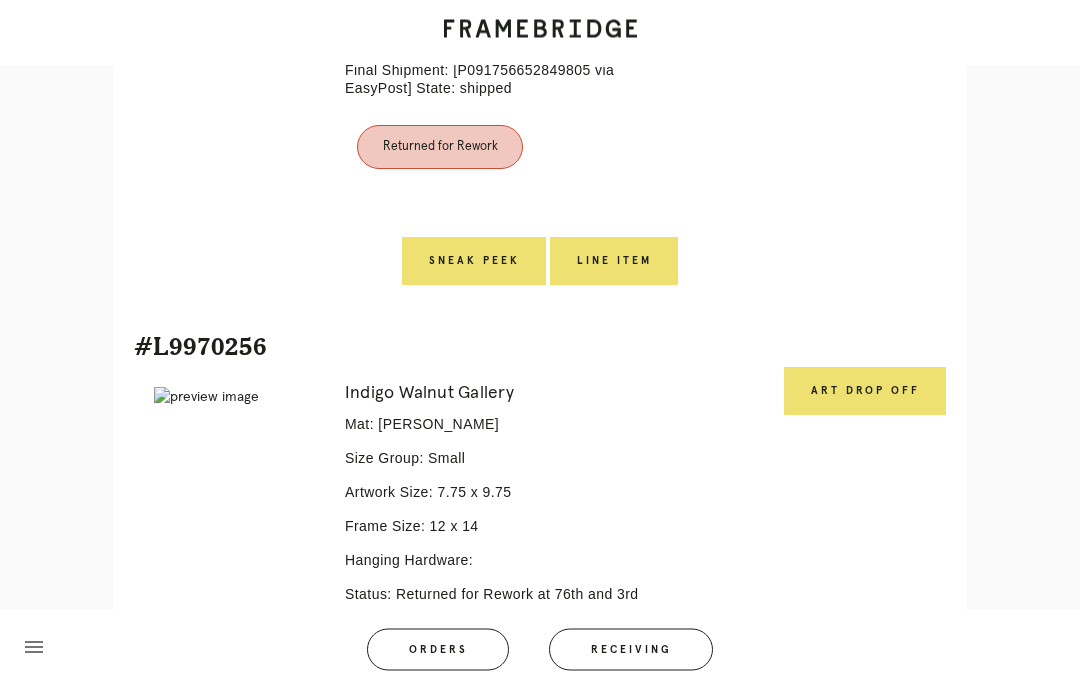 click on "Art drop off" at bounding box center (865, 392) 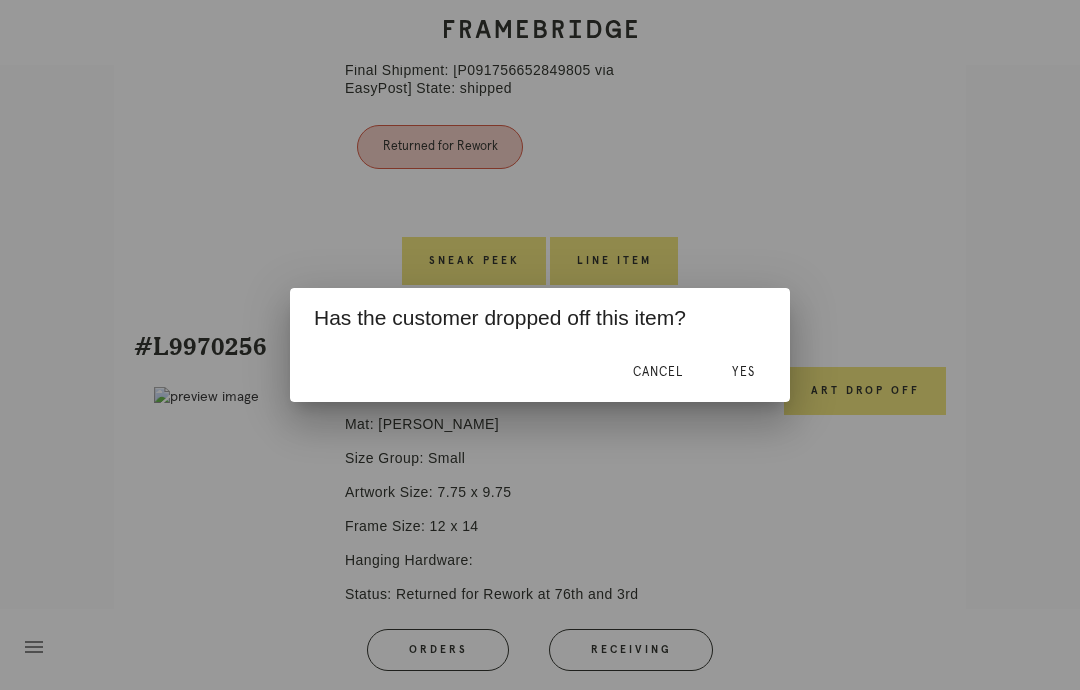 click on "Yes" at bounding box center (743, 372) 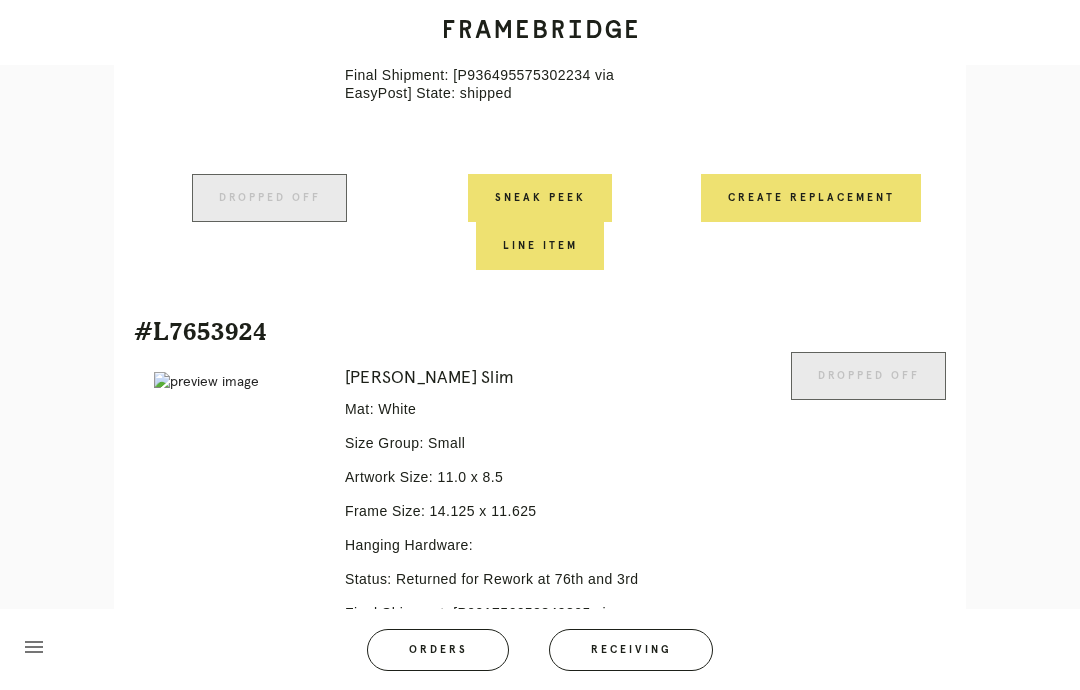 scroll, scrollTop: 788, scrollLeft: 0, axis: vertical 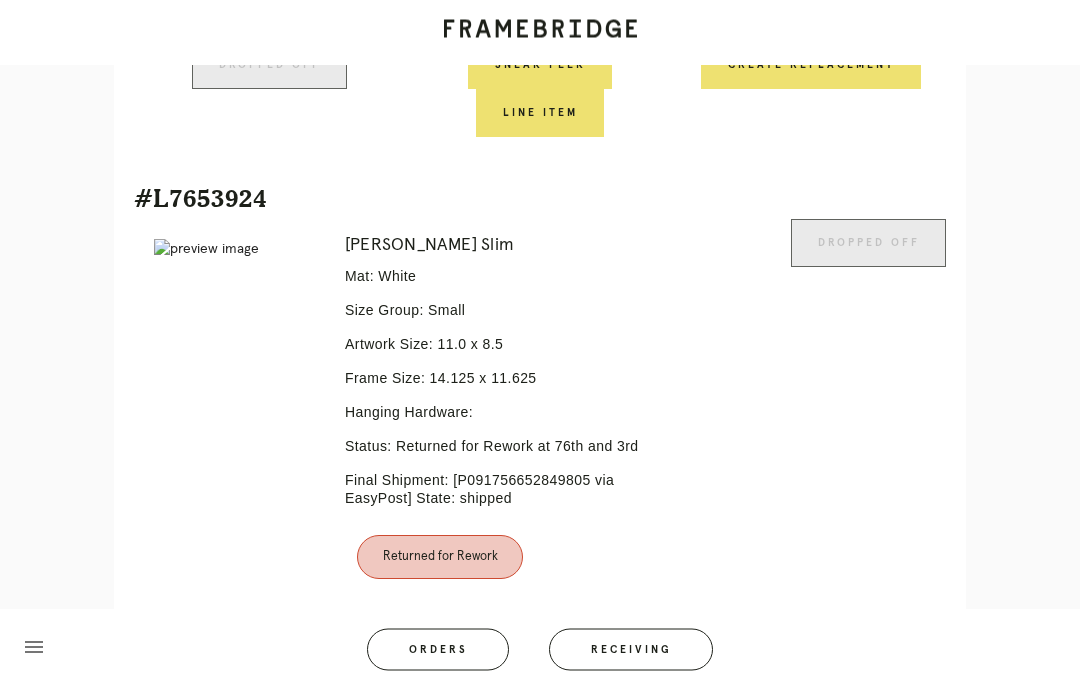 click on "Orders" at bounding box center [438, 650] 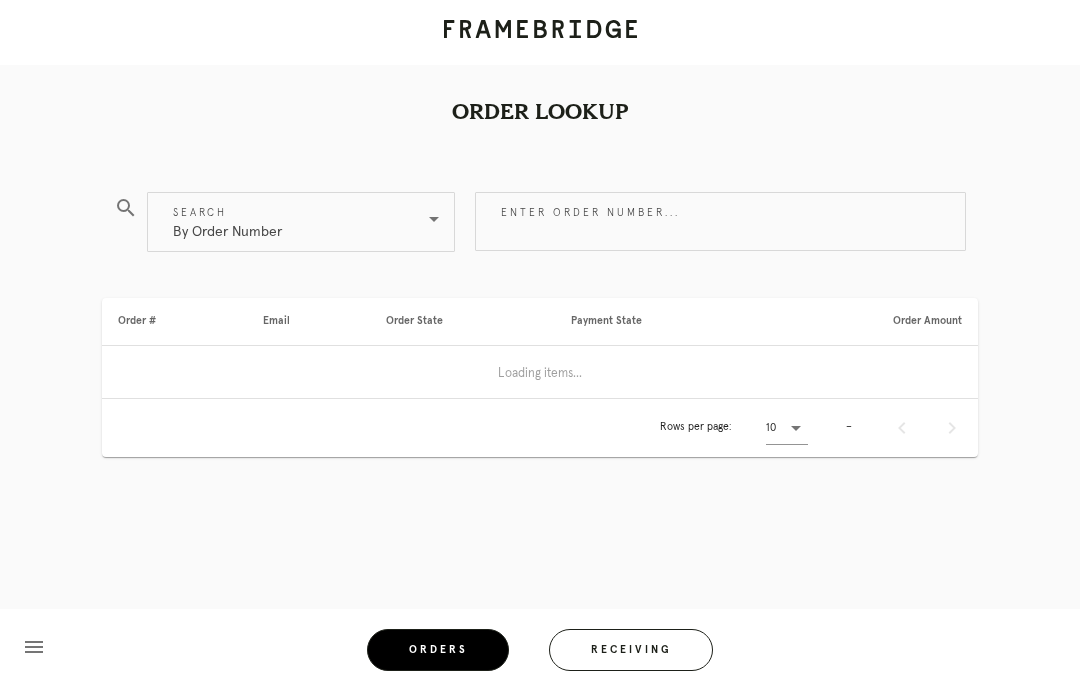 scroll, scrollTop: 80, scrollLeft: 0, axis: vertical 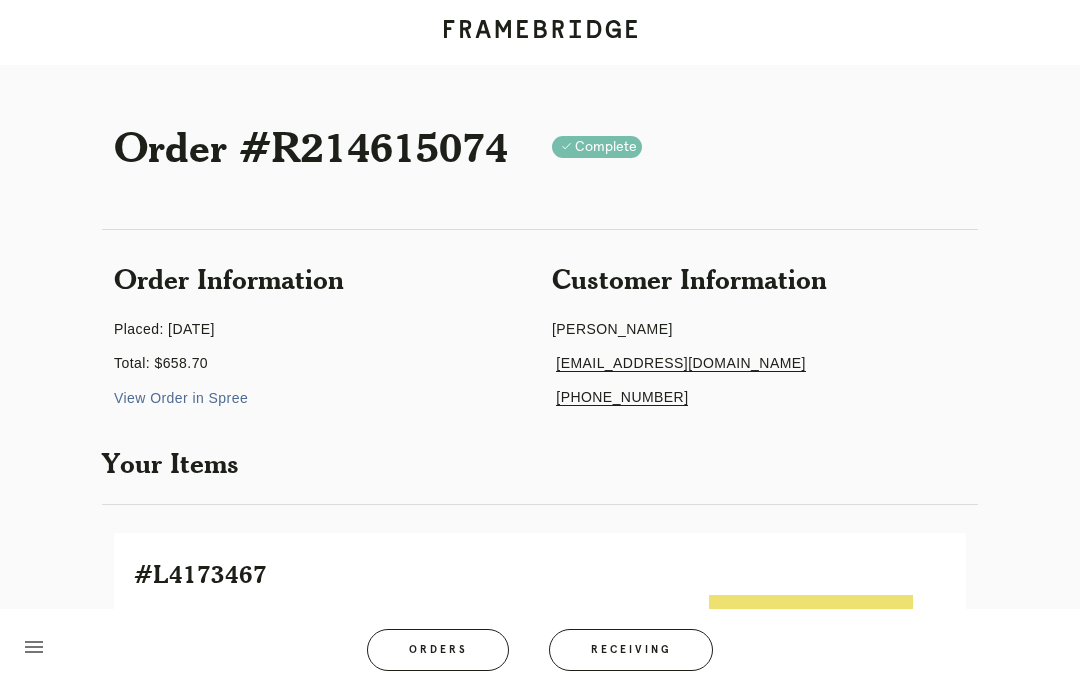 click on "Orders" at bounding box center [438, 650] 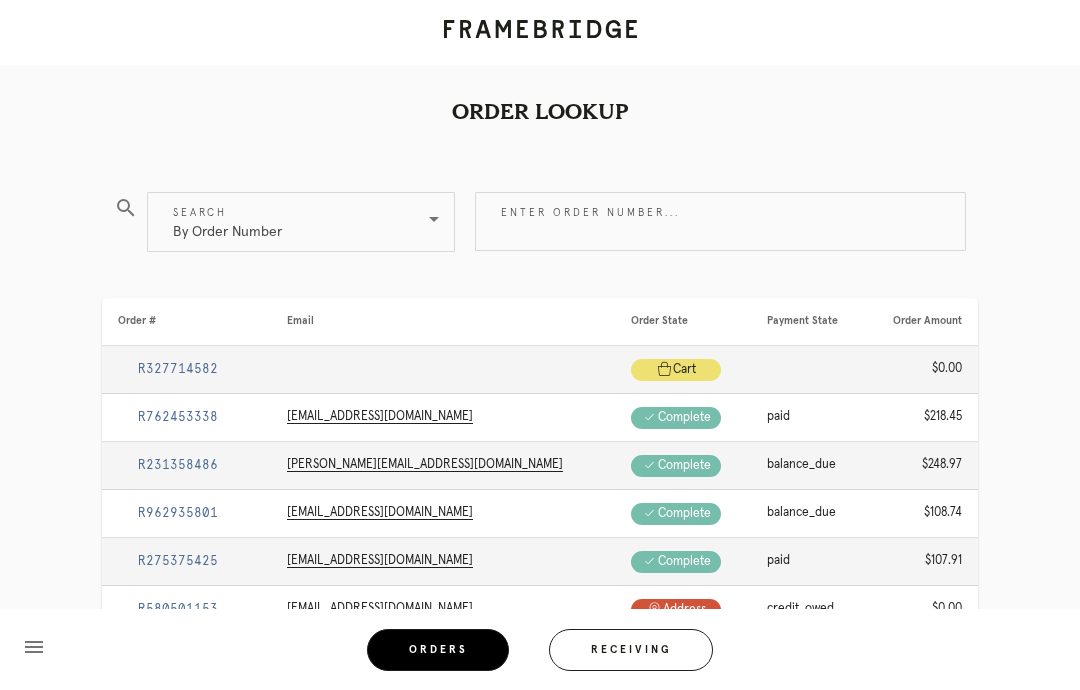 click on "Enter order number..." at bounding box center (720, 221) 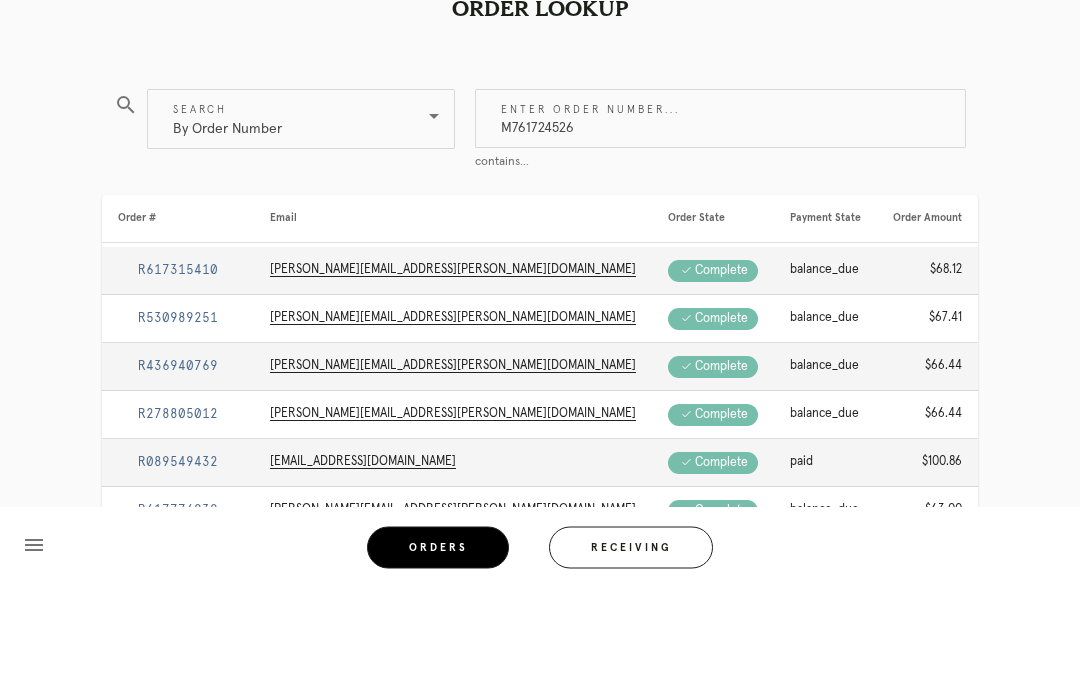 type on "M761724526" 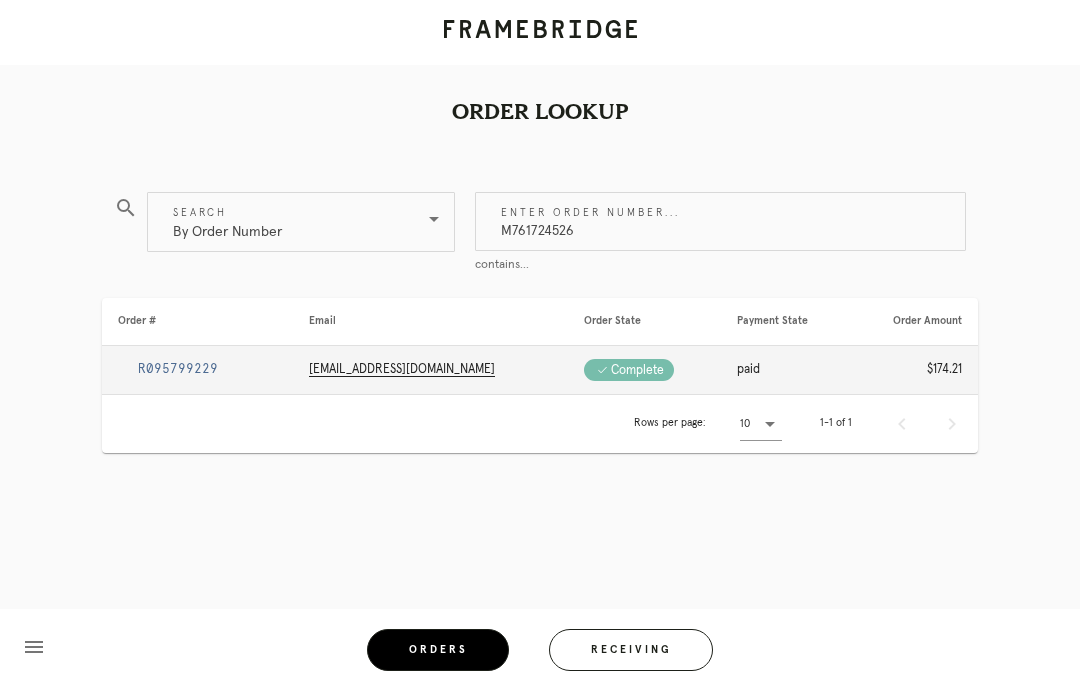 click on "R095799229" at bounding box center [178, 369] 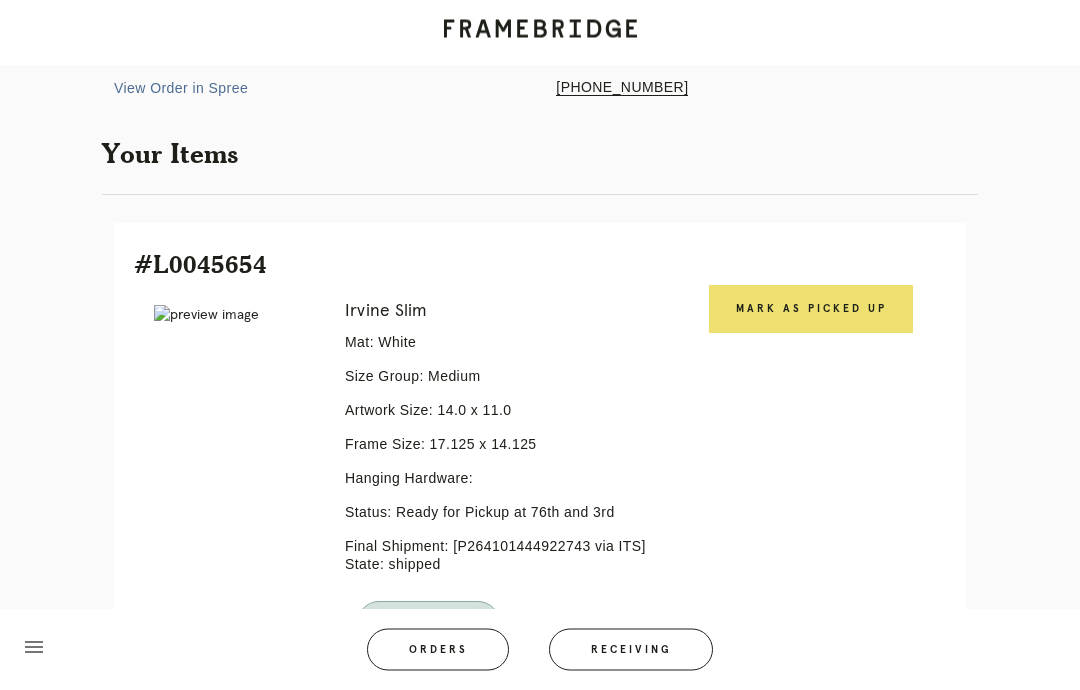 scroll, scrollTop: 446, scrollLeft: 0, axis: vertical 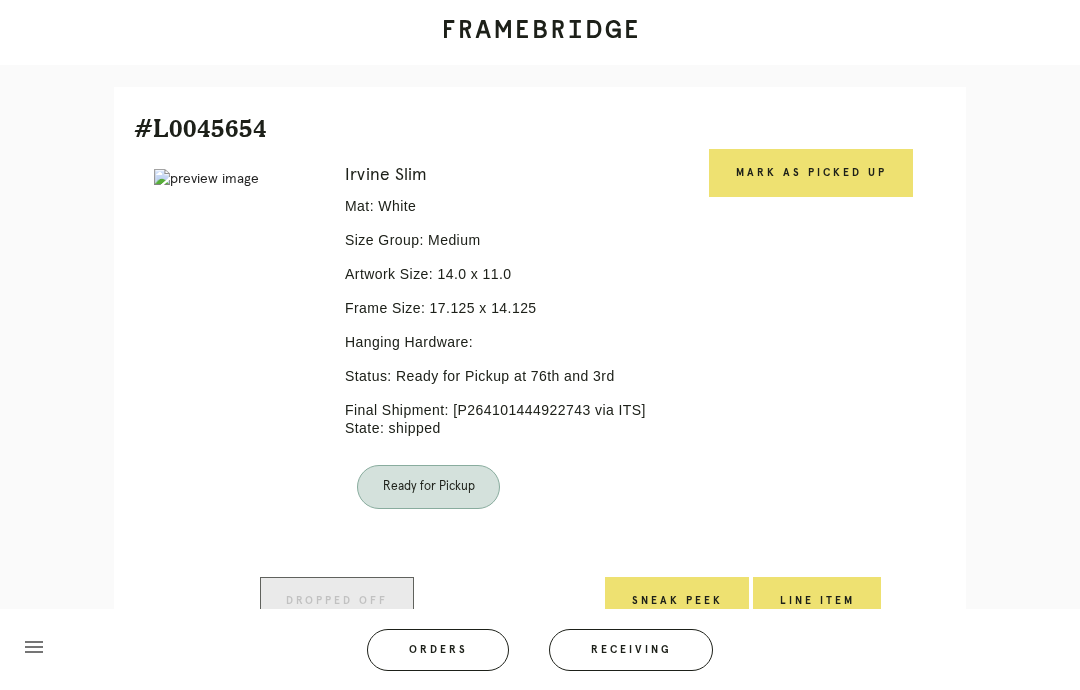 click on "Mark as Picked Up" at bounding box center (811, 173) 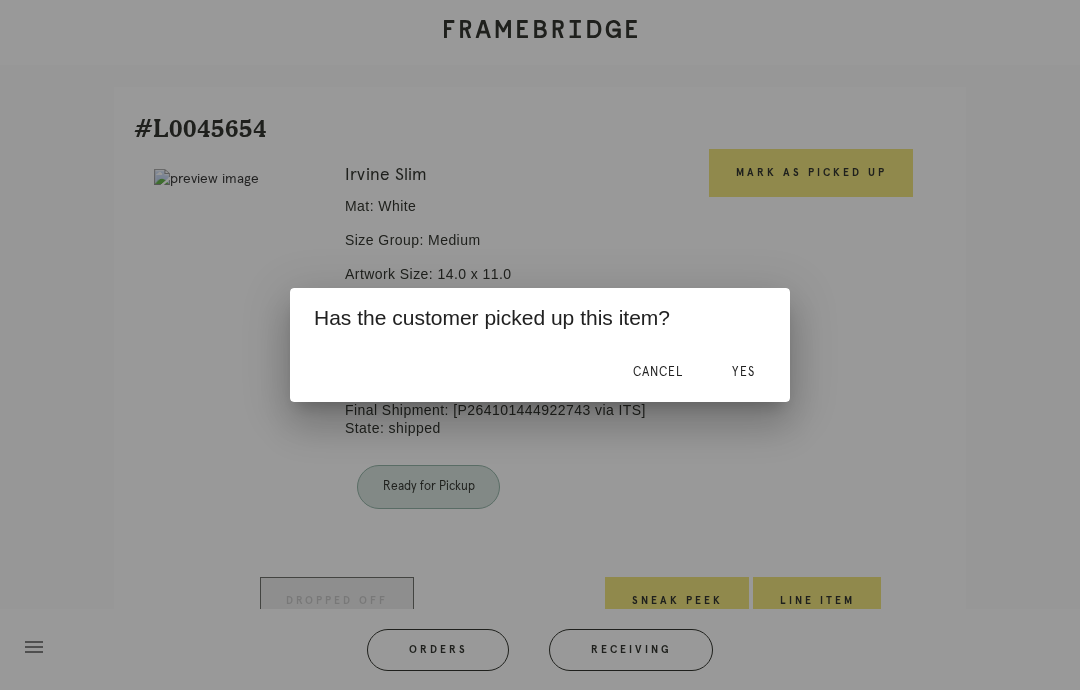 click on "Yes" at bounding box center (743, 372) 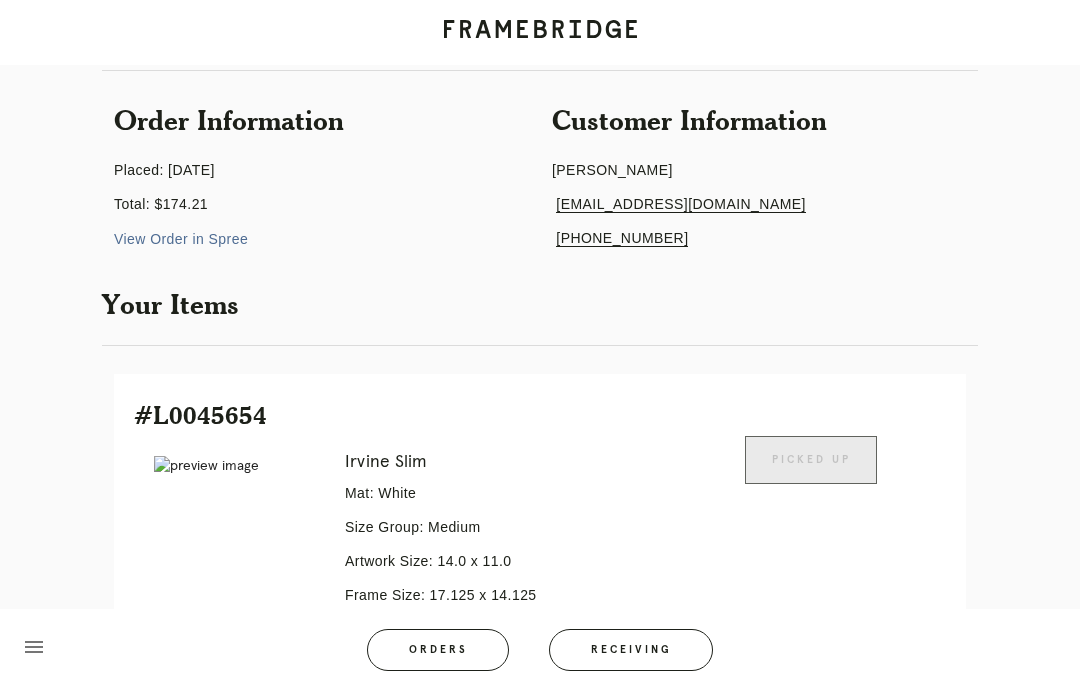 scroll, scrollTop: 239, scrollLeft: 0, axis: vertical 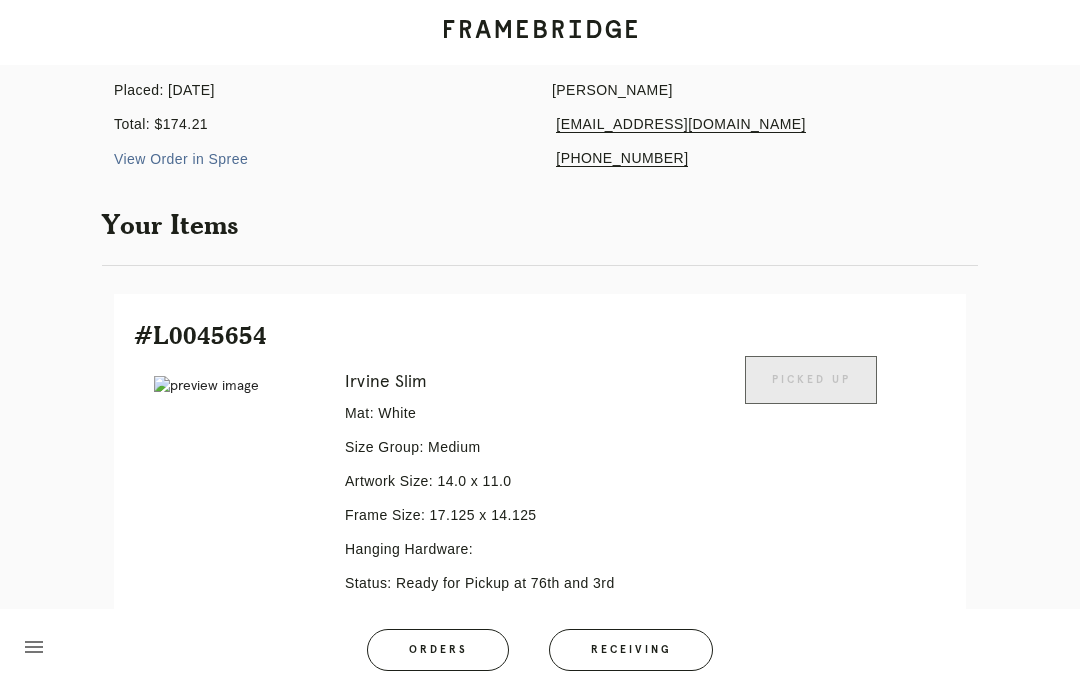 click on "Orders" at bounding box center (438, 650) 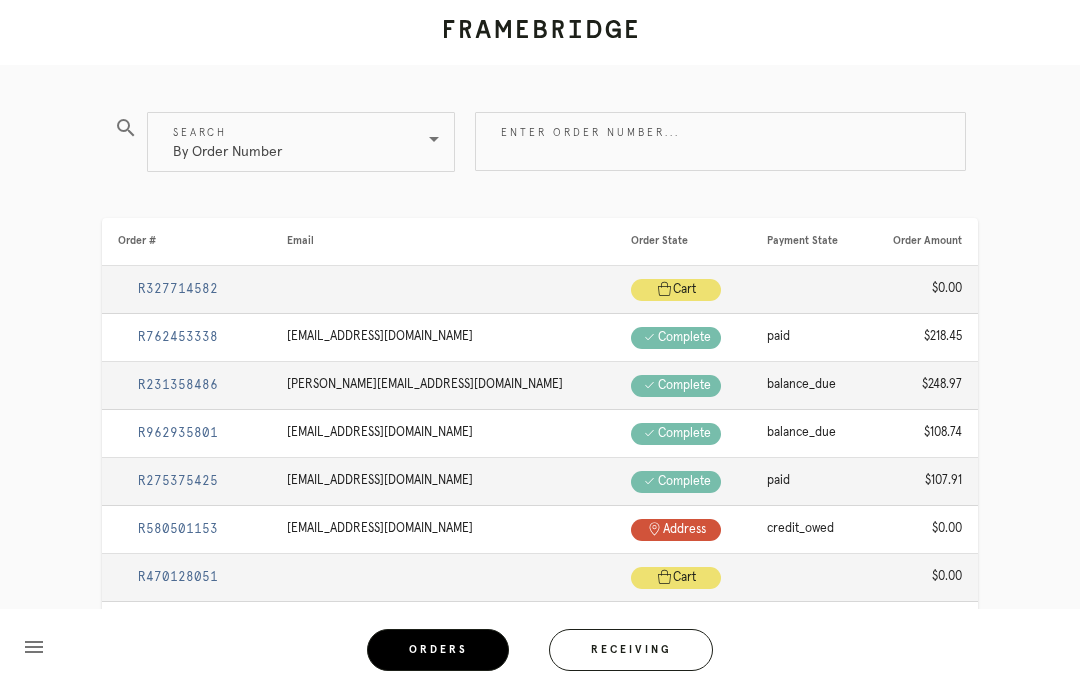 click on "By Order Number" at bounding box center (287, 142) 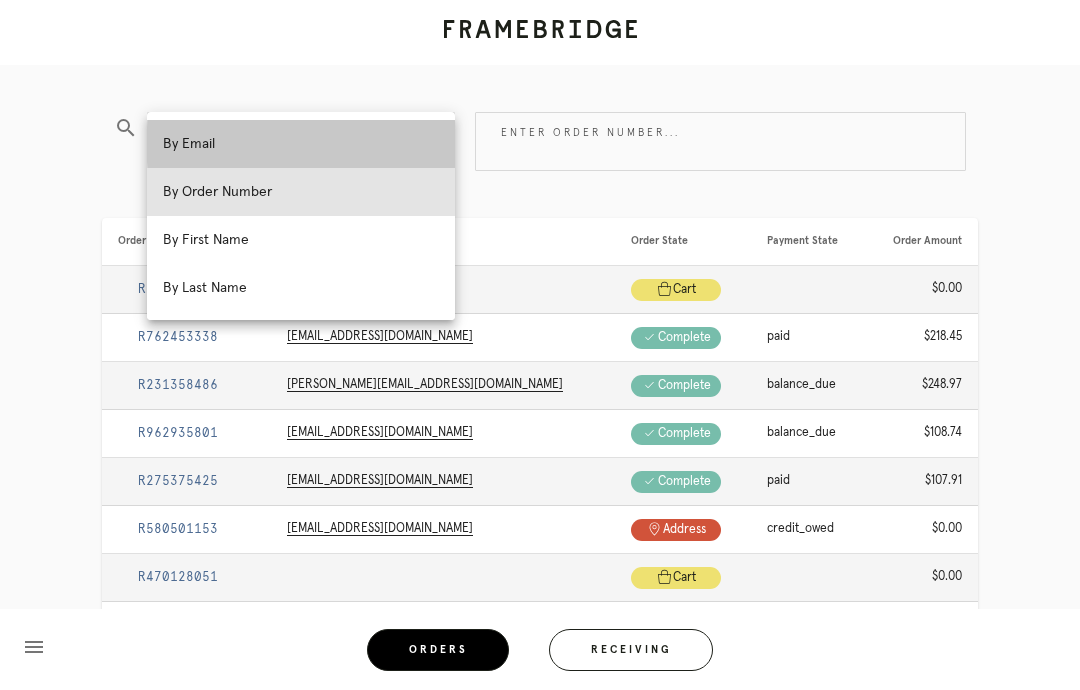 click on "By Email" at bounding box center (301, 144) 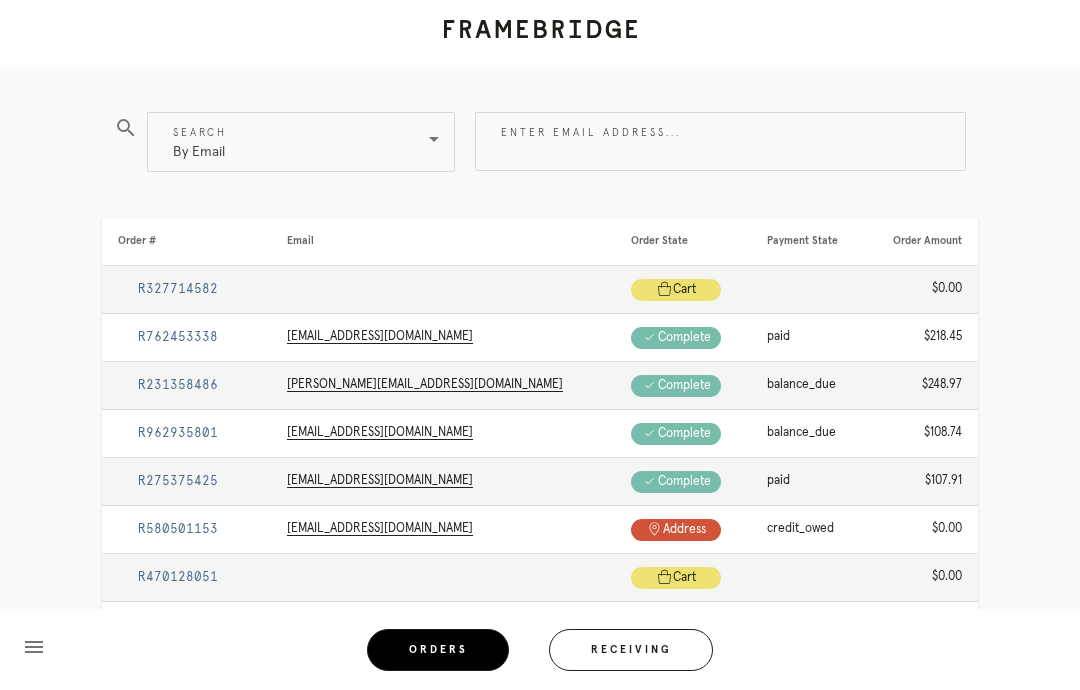 click on "Enter email address..." at bounding box center (720, 141) 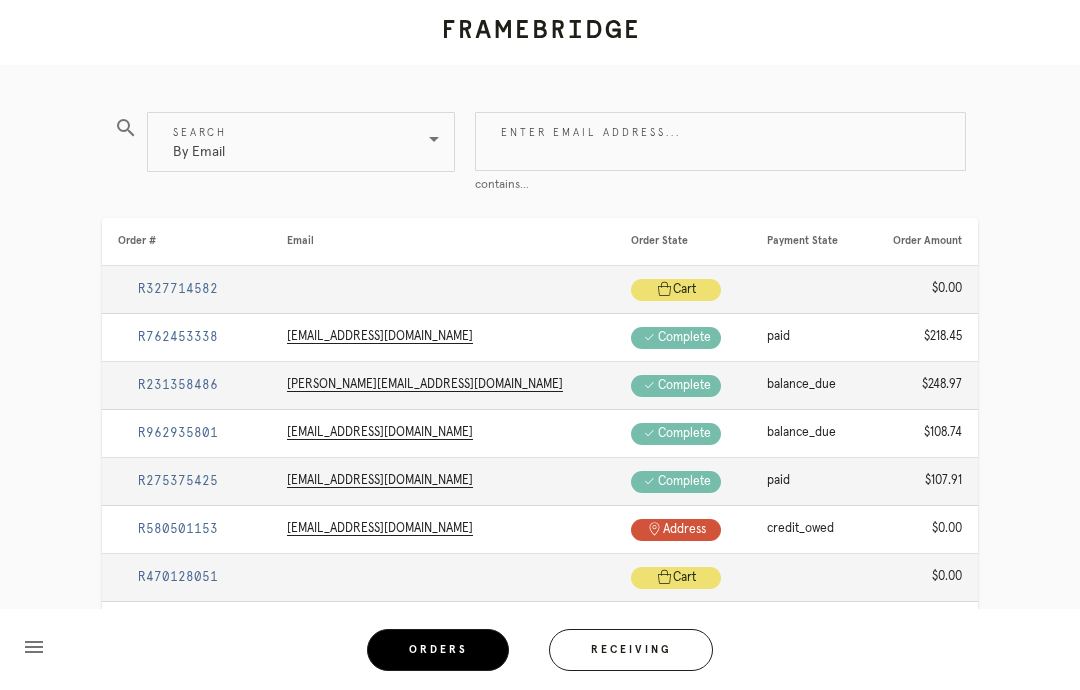 type on "V" 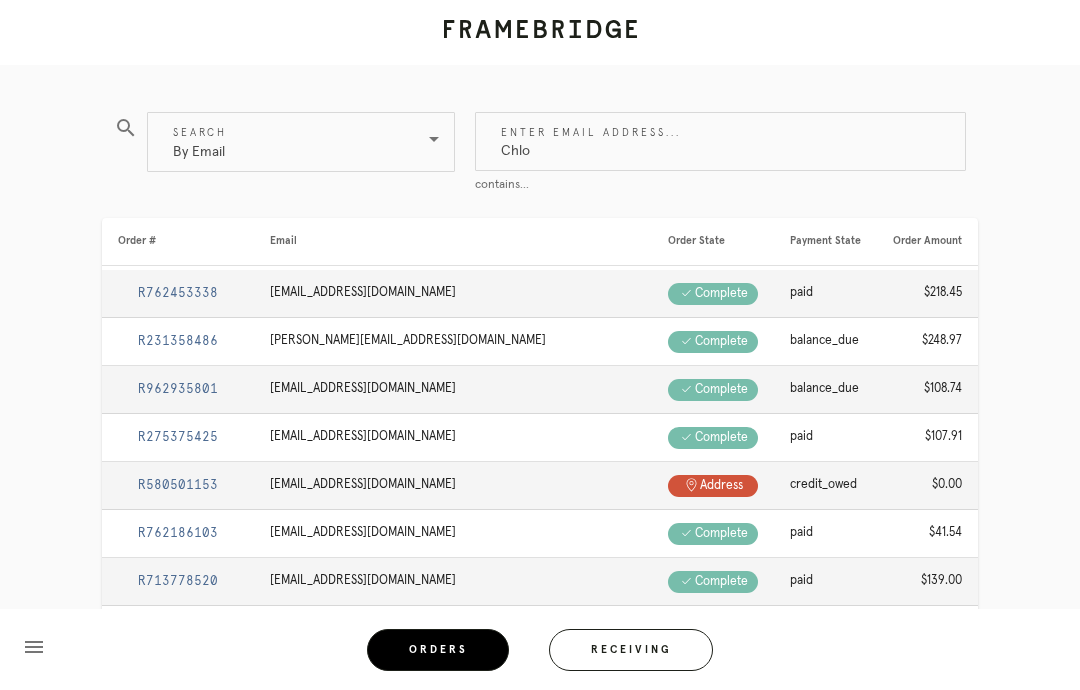 type on "Chloe" 